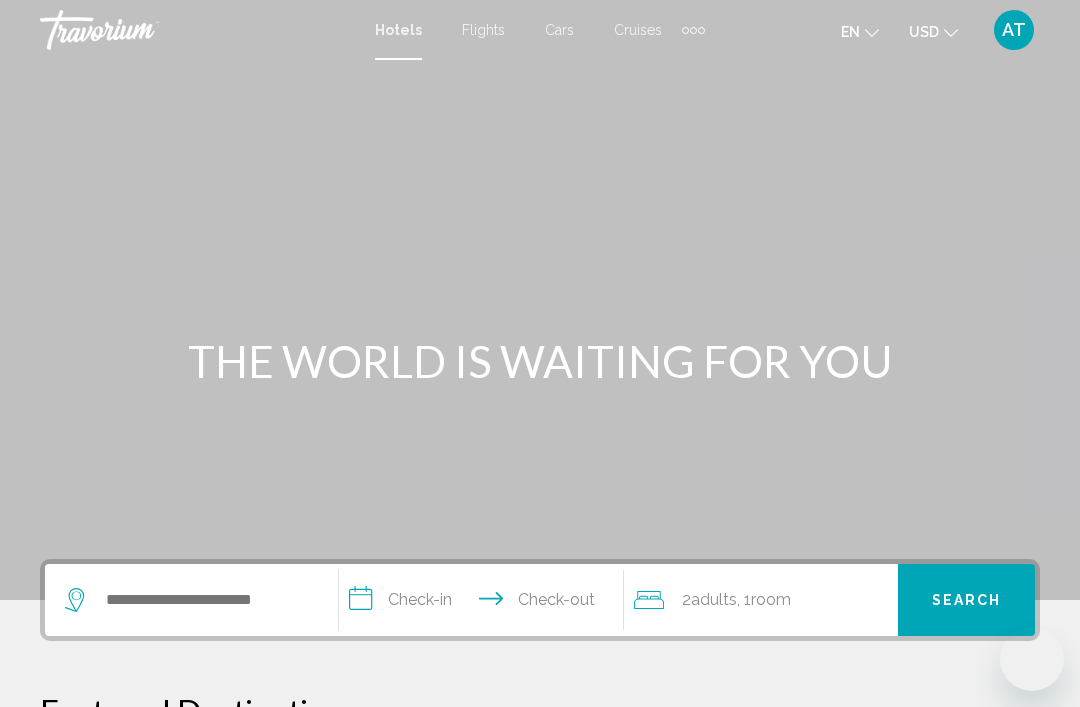 scroll, scrollTop: 0, scrollLeft: 0, axis: both 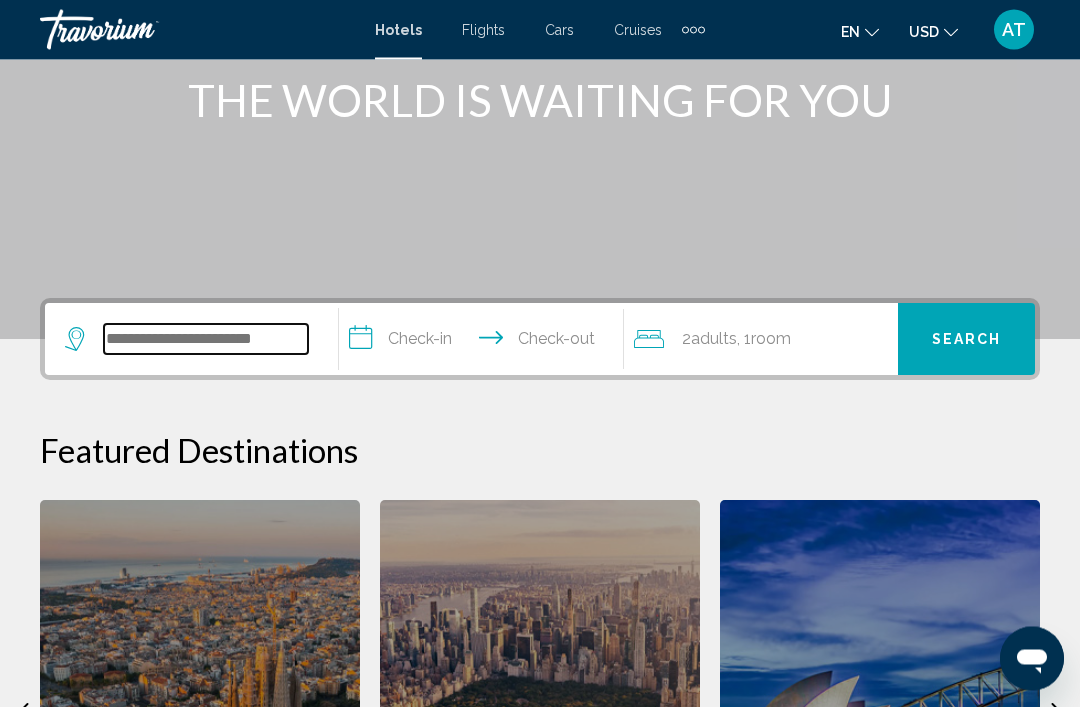 click at bounding box center (206, 340) 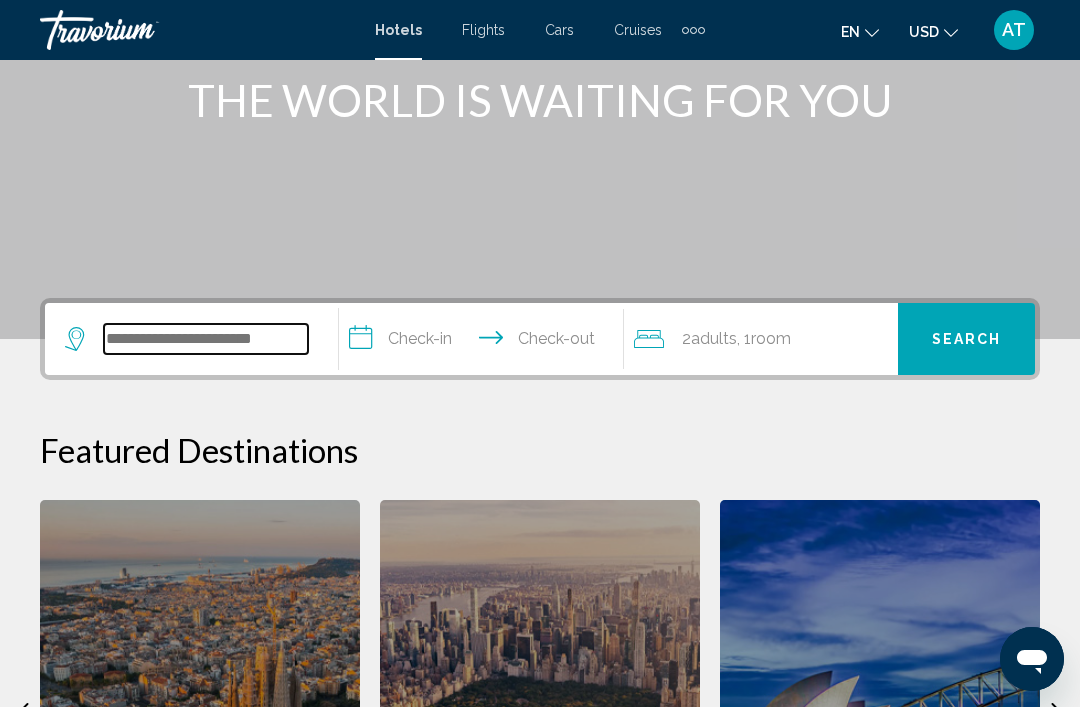 scroll, scrollTop: 260, scrollLeft: 0, axis: vertical 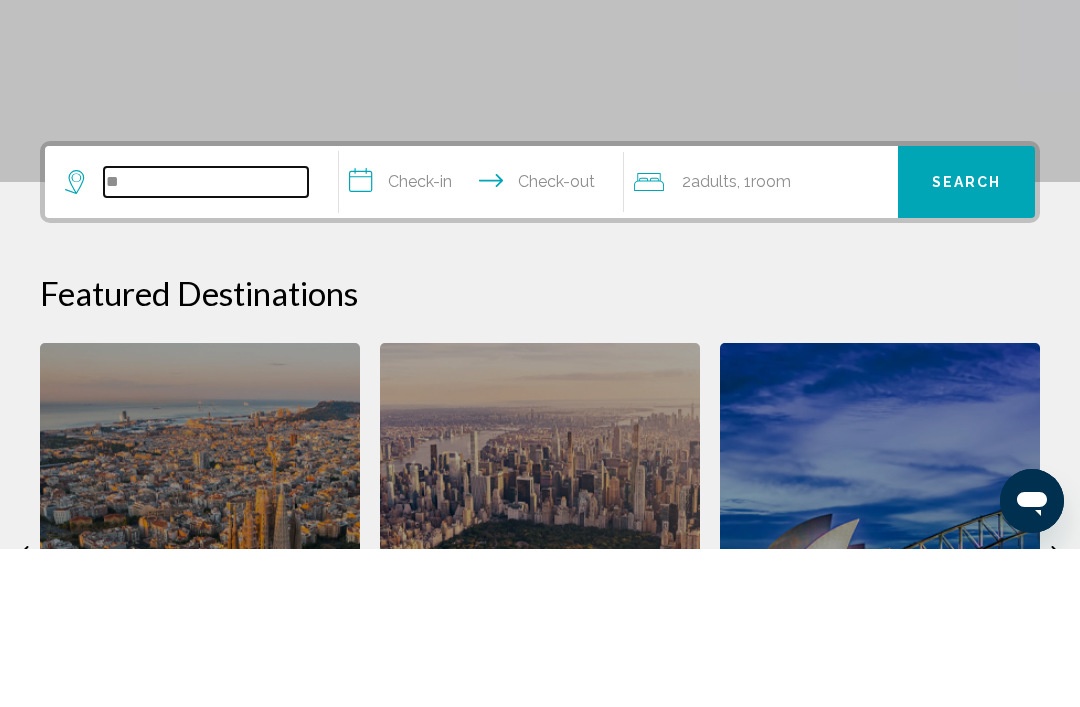 type on "*" 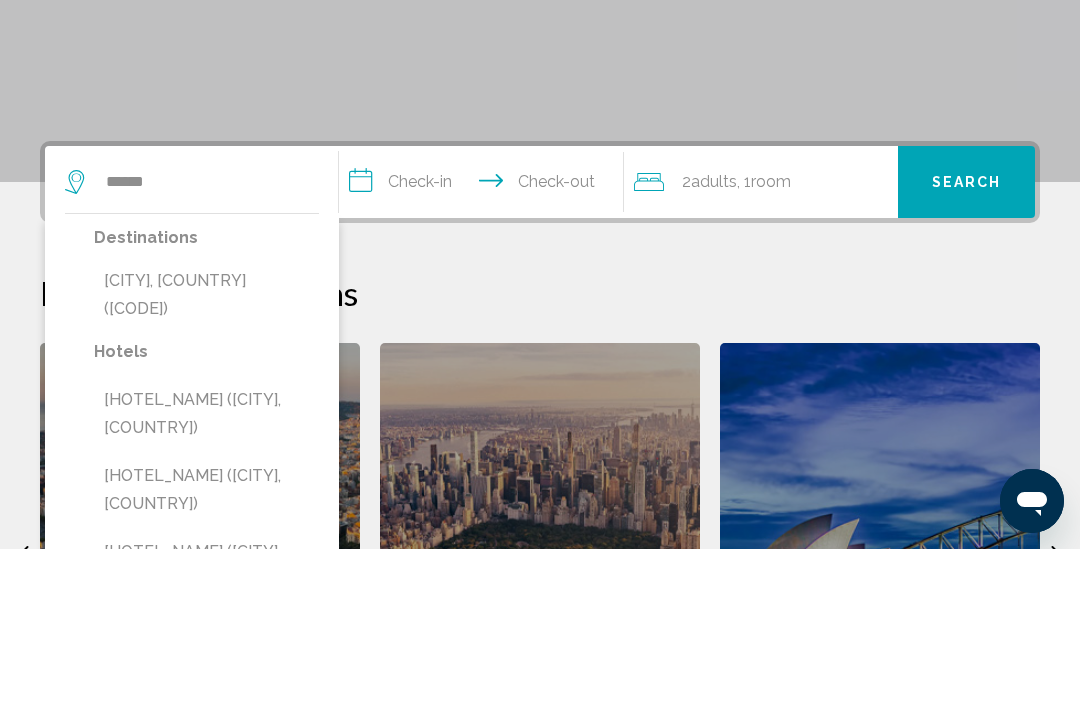 click on "[CITY], [COUNTRY] ([CODE])" at bounding box center [206, 453] 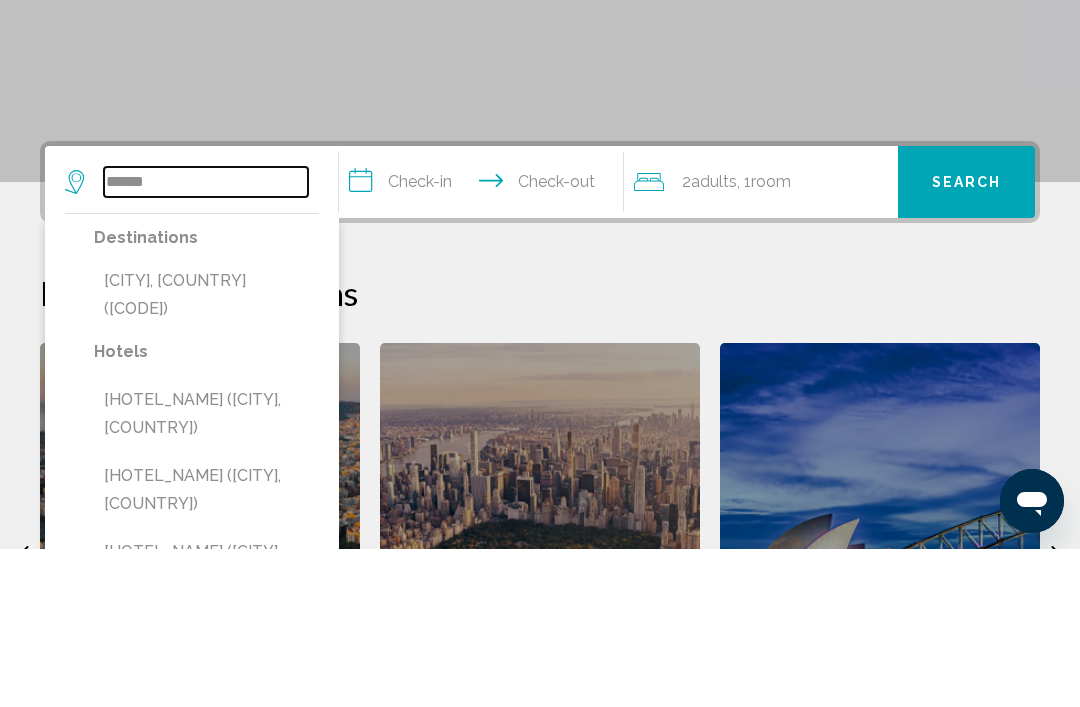 type on "**********" 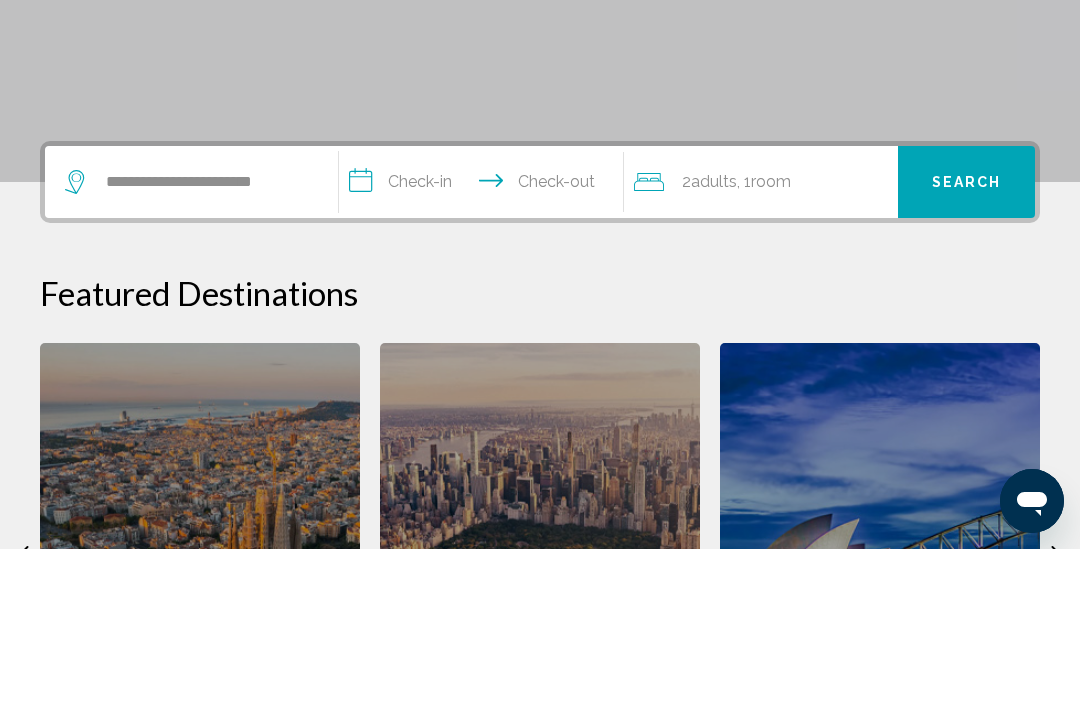 click on "**********" at bounding box center [485, 343] 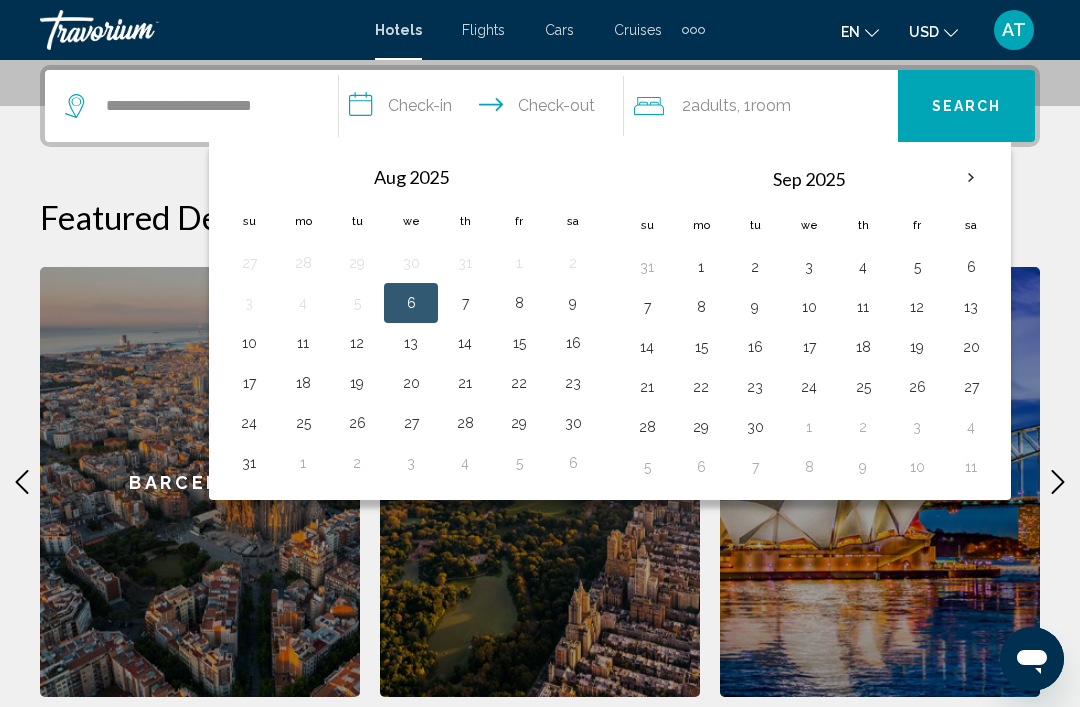 click on "7" at bounding box center [647, 307] 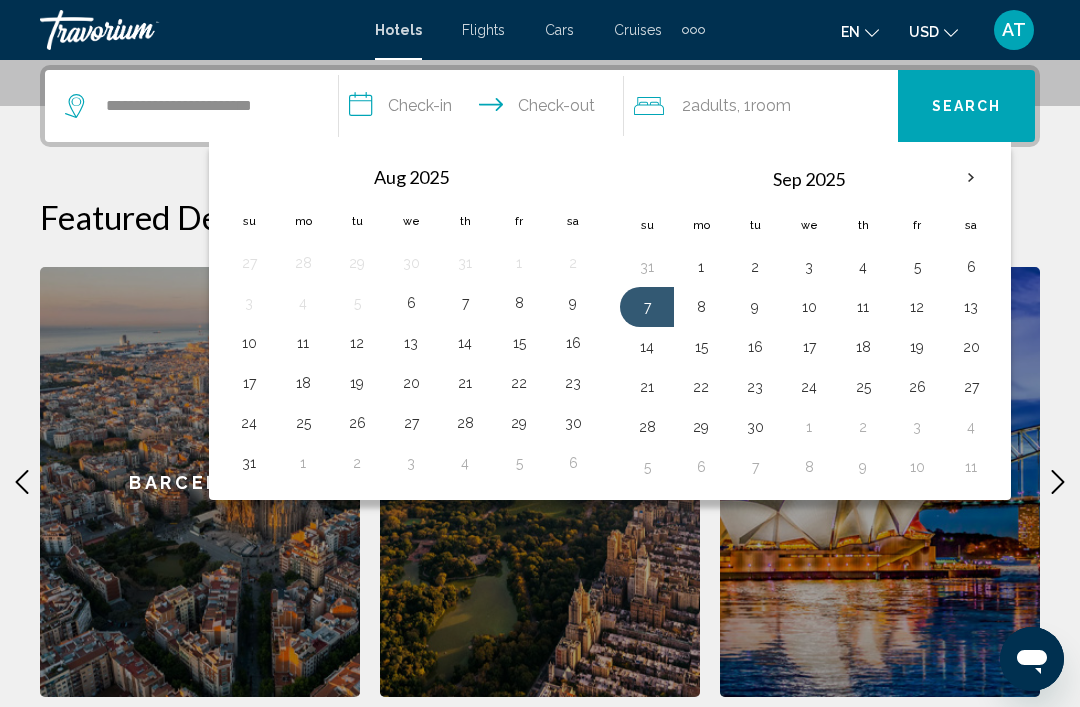 click on "14" at bounding box center [647, 347] 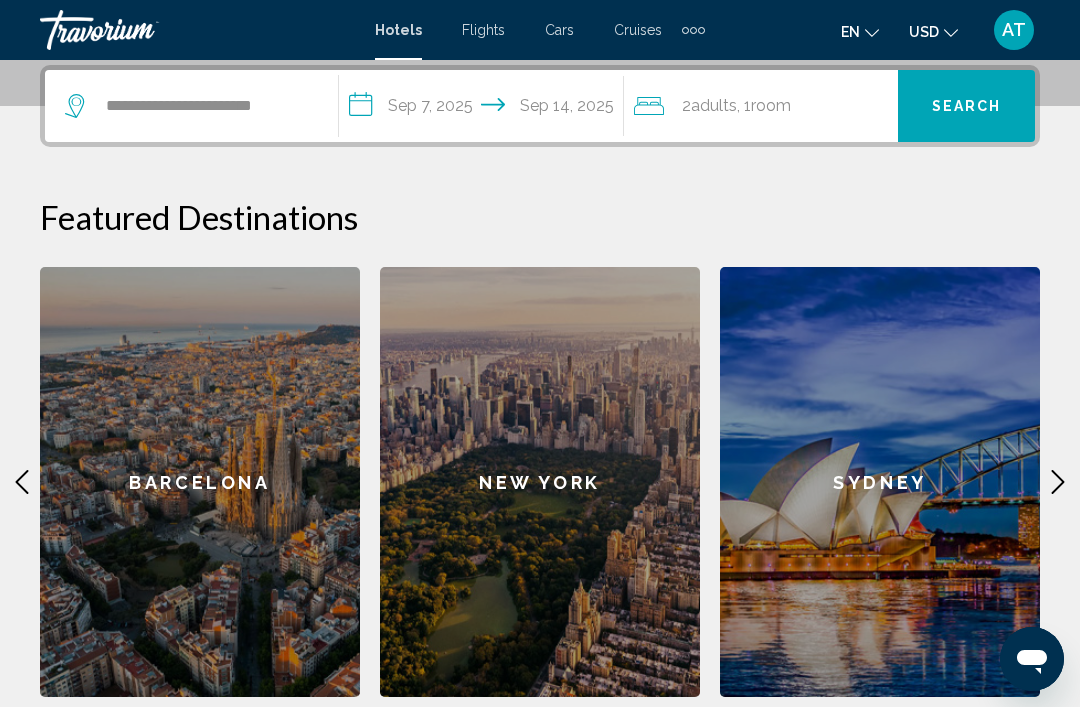 click on "Search" at bounding box center (967, 107) 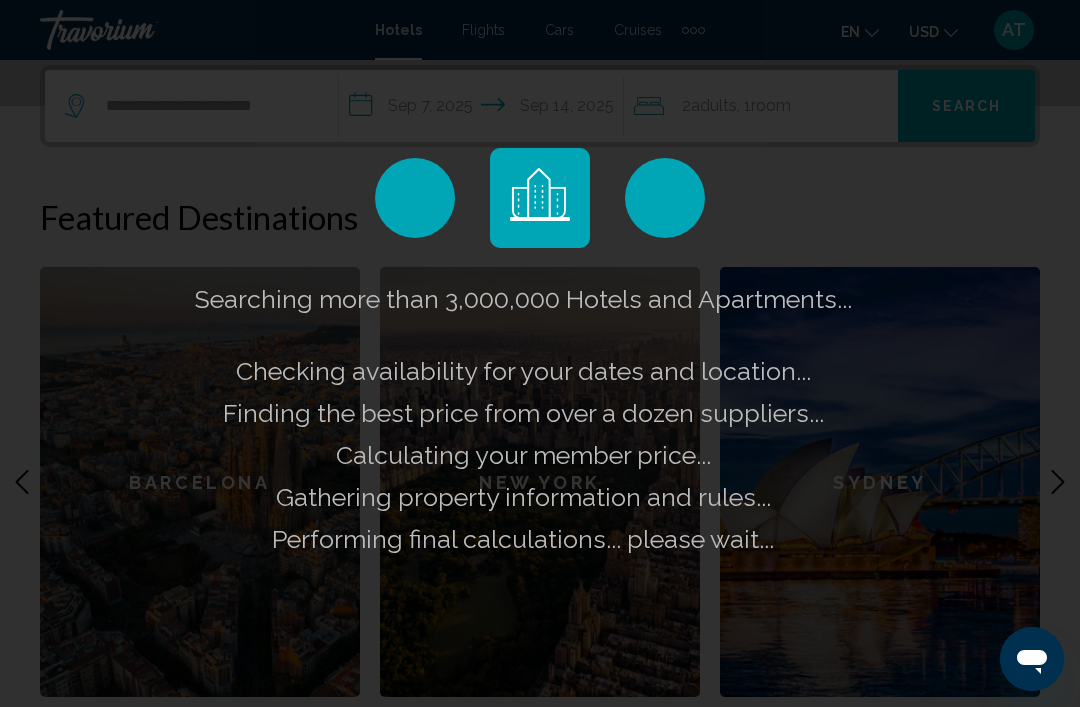 scroll, scrollTop: 0, scrollLeft: 0, axis: both 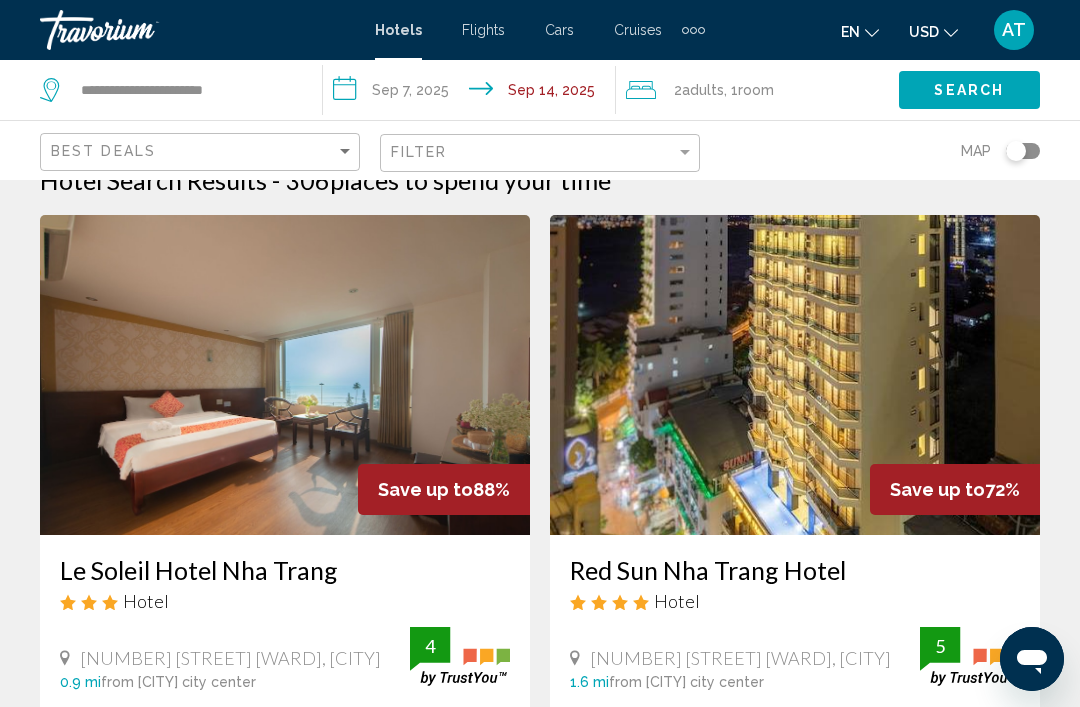 click at bounding box center (285, 375) 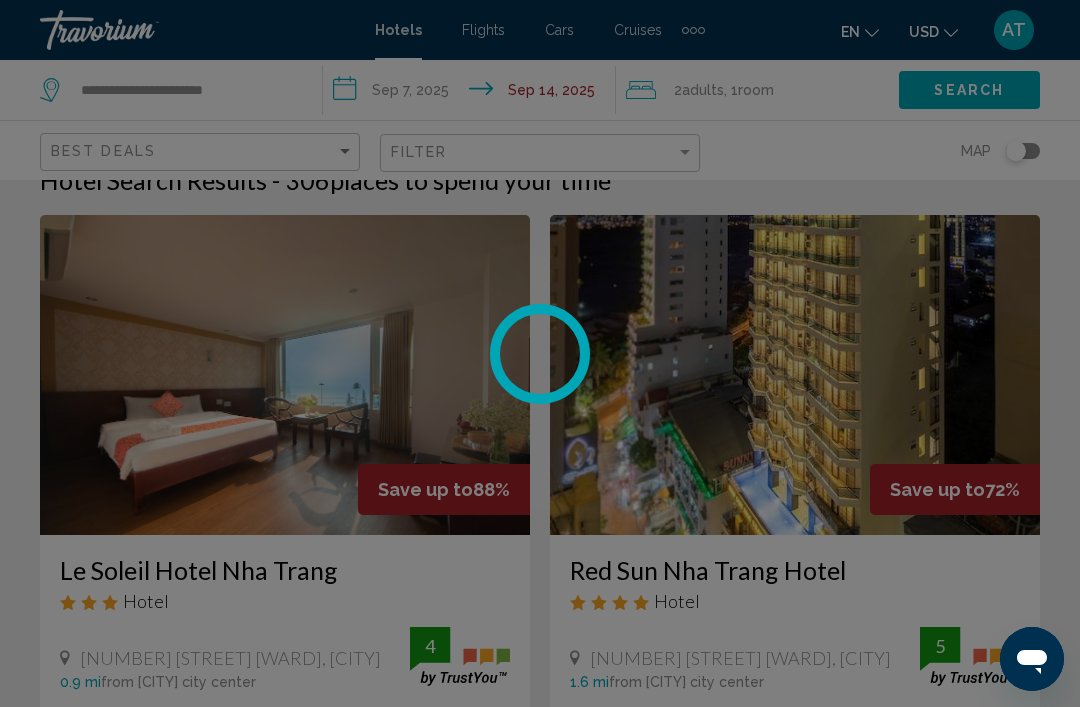 scroll, scrollTop: 0, scrollLeft: 0, axis: both 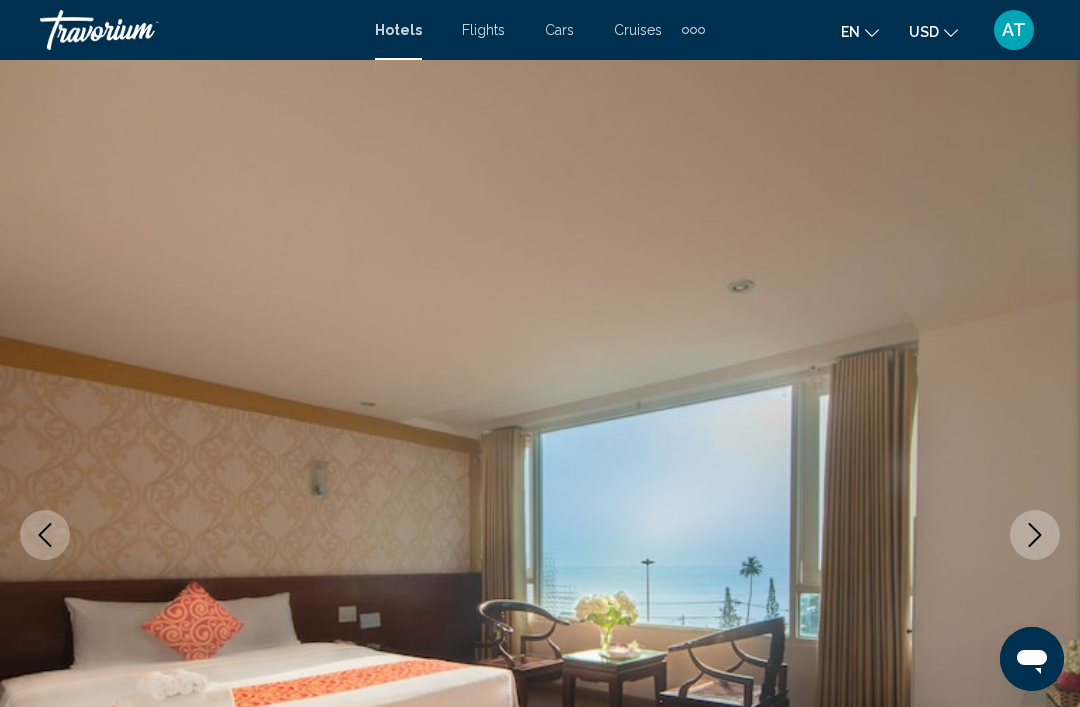 click at bounding box center [1035, 535] 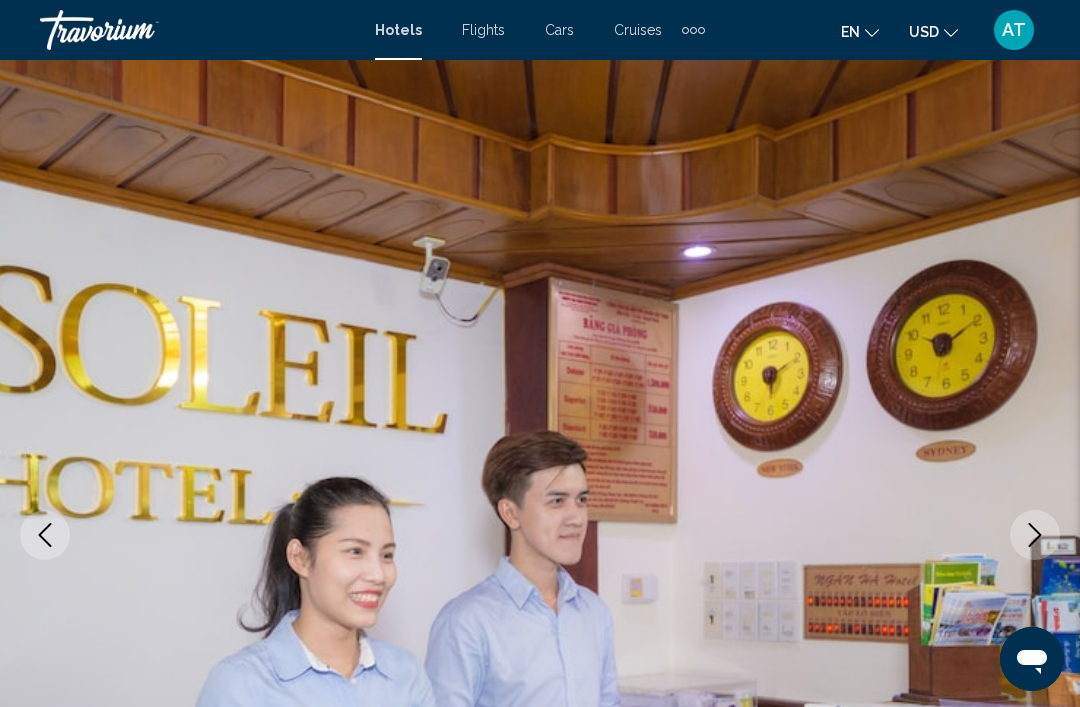 scroll, scrollTop: 0, scrollLeft: 0, axis: both 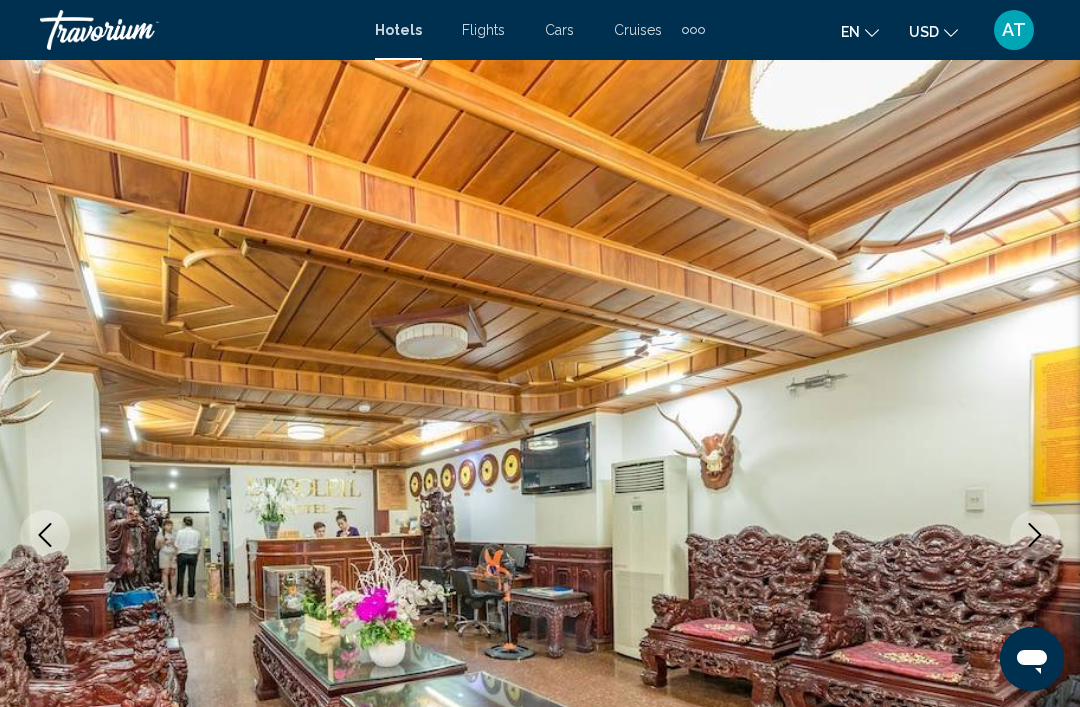 click 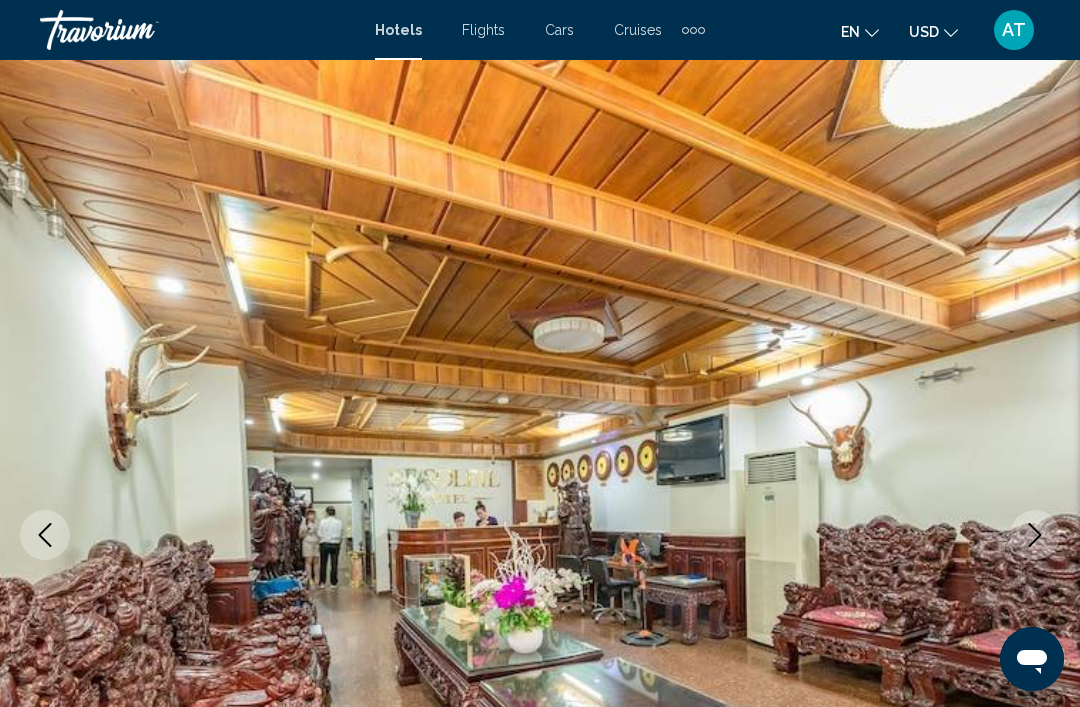 click 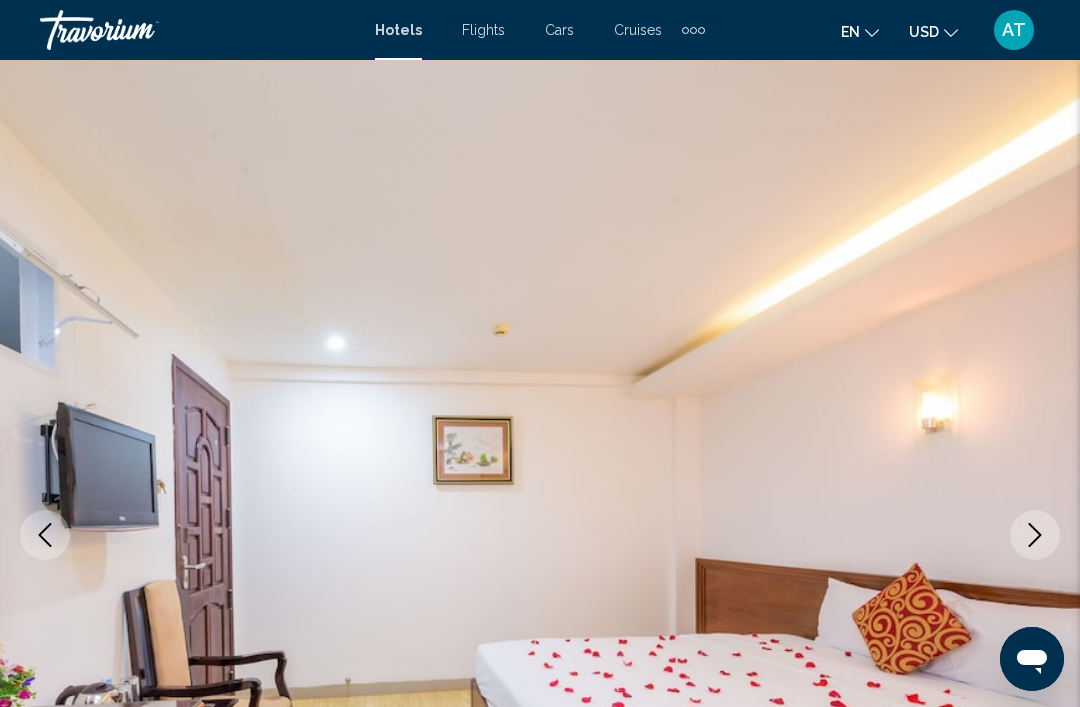 click at bounding box center [1035, 535] 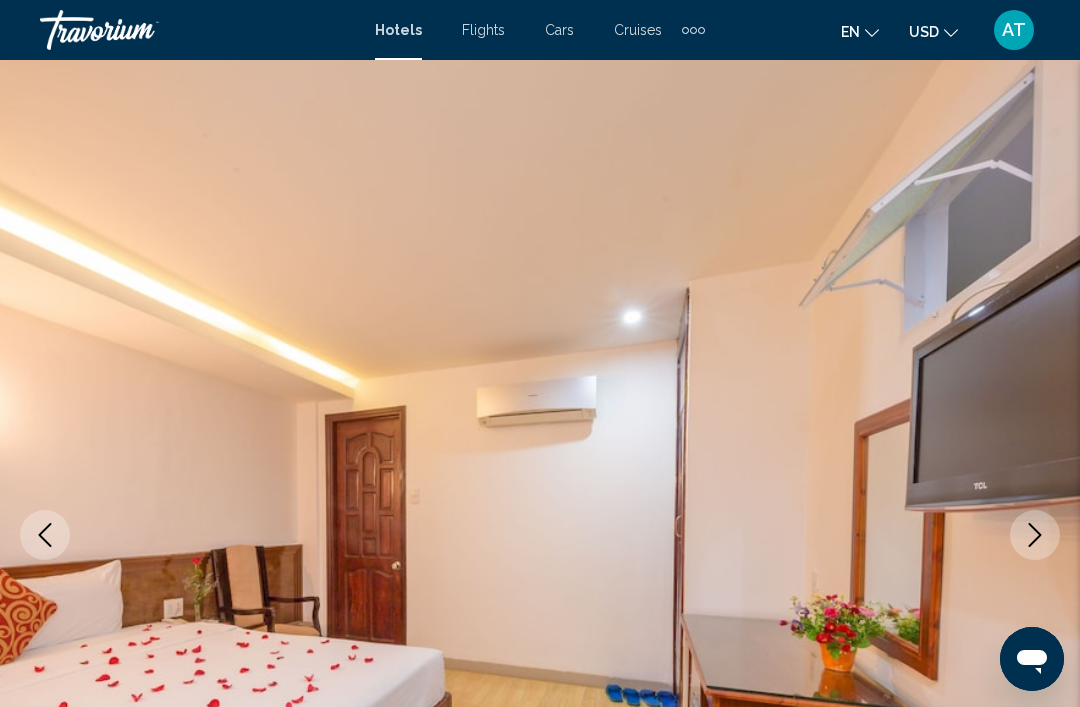 click at bounding box center (1035, 535) 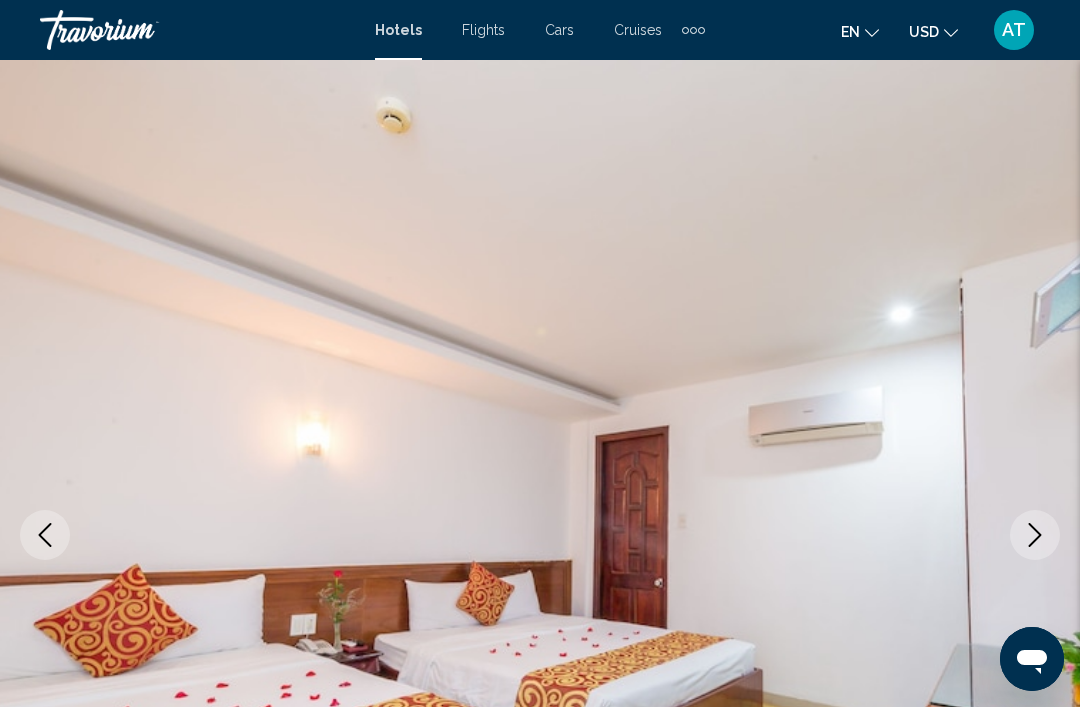 click 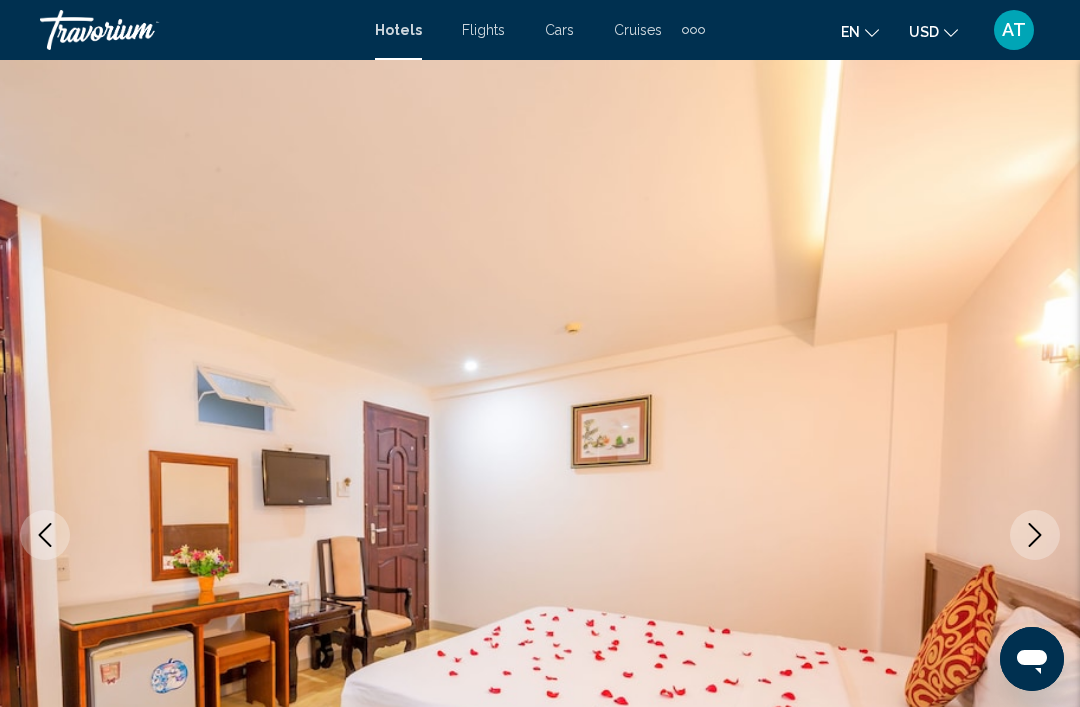 click 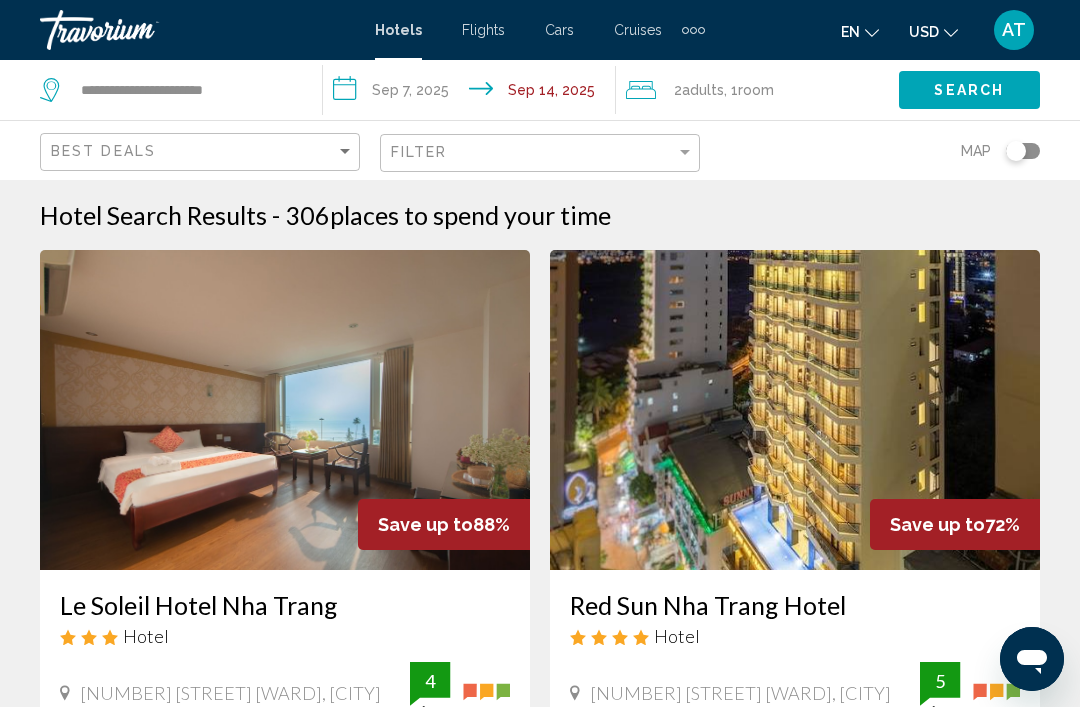 click at bounding box center (795, 410) 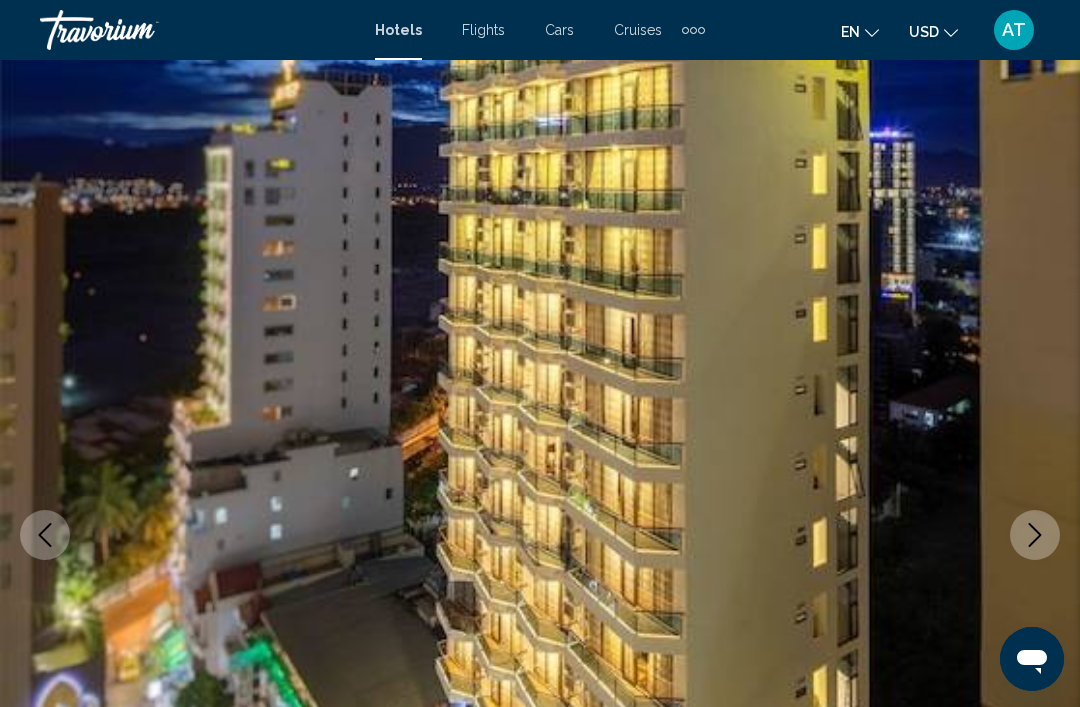 scroll, scrollTop: 0, scrollLeft: 0, axis: both 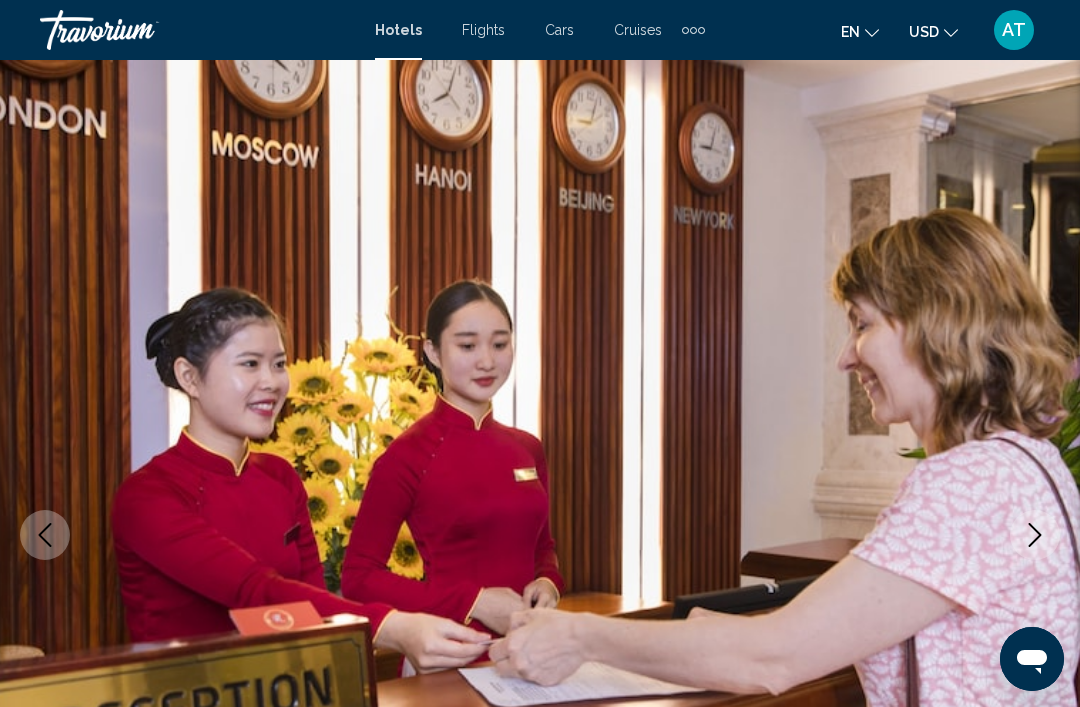 click 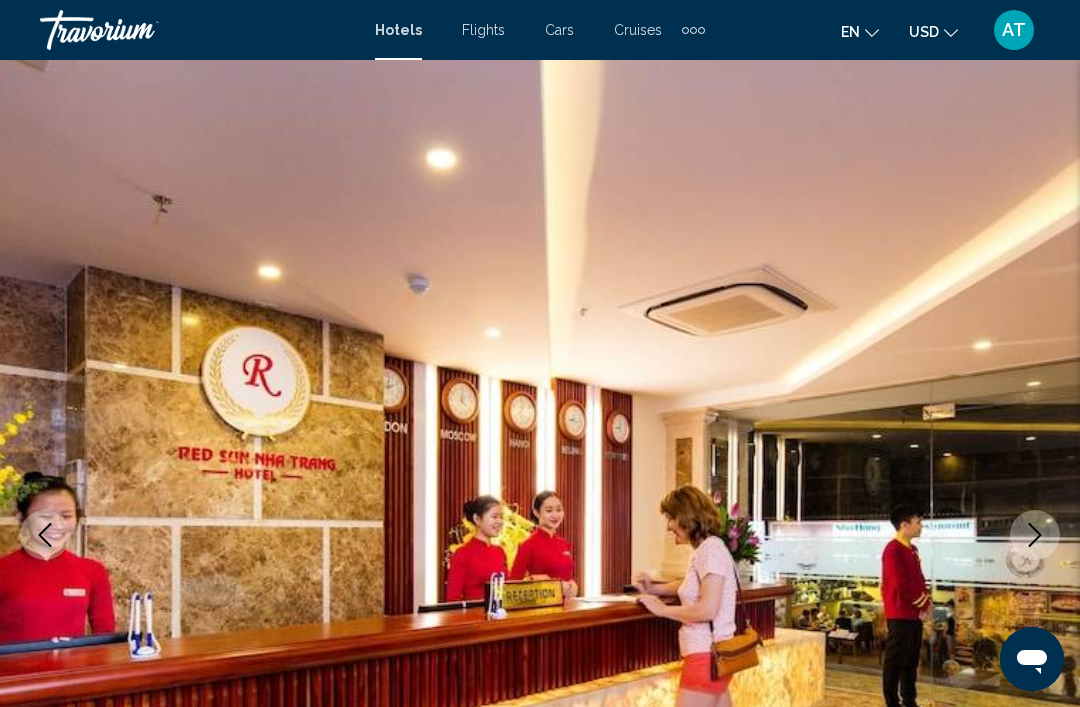 scroll, scrollTop: 0, scrollLeft: 0, axis: both 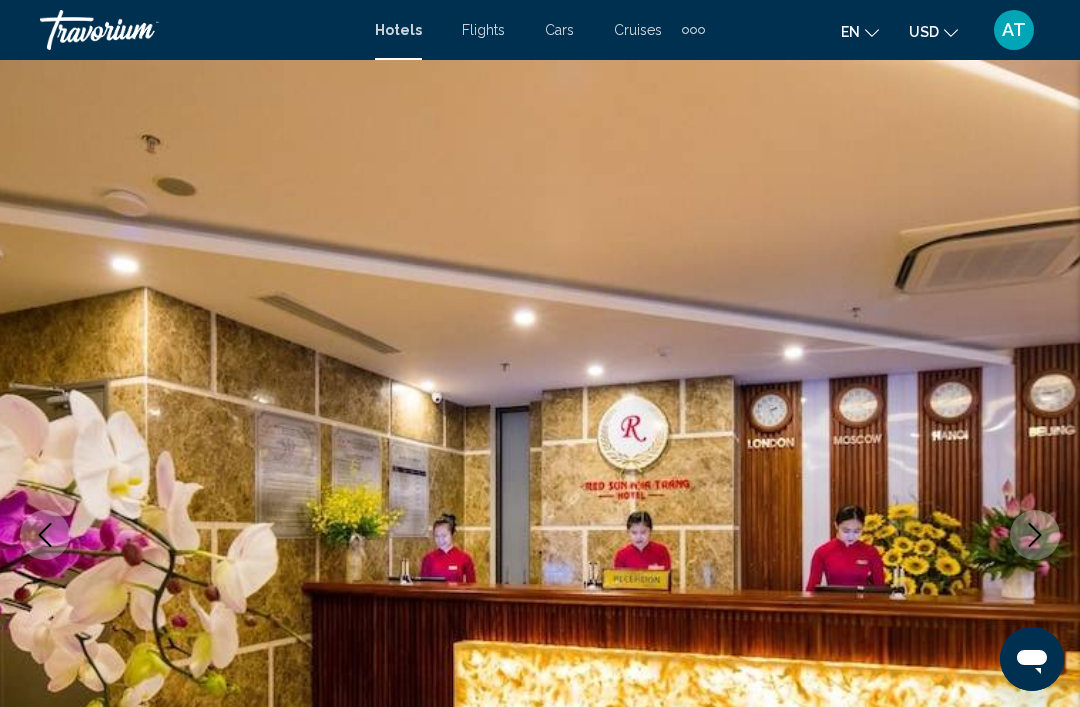 click at bounding box center (540, 535) 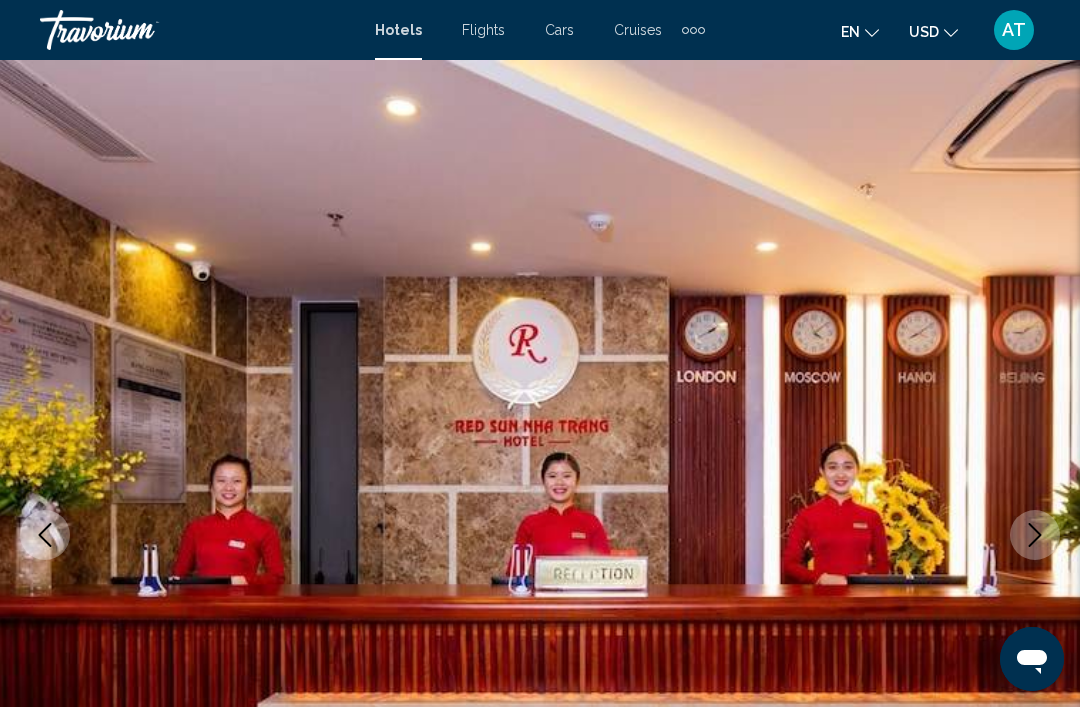click 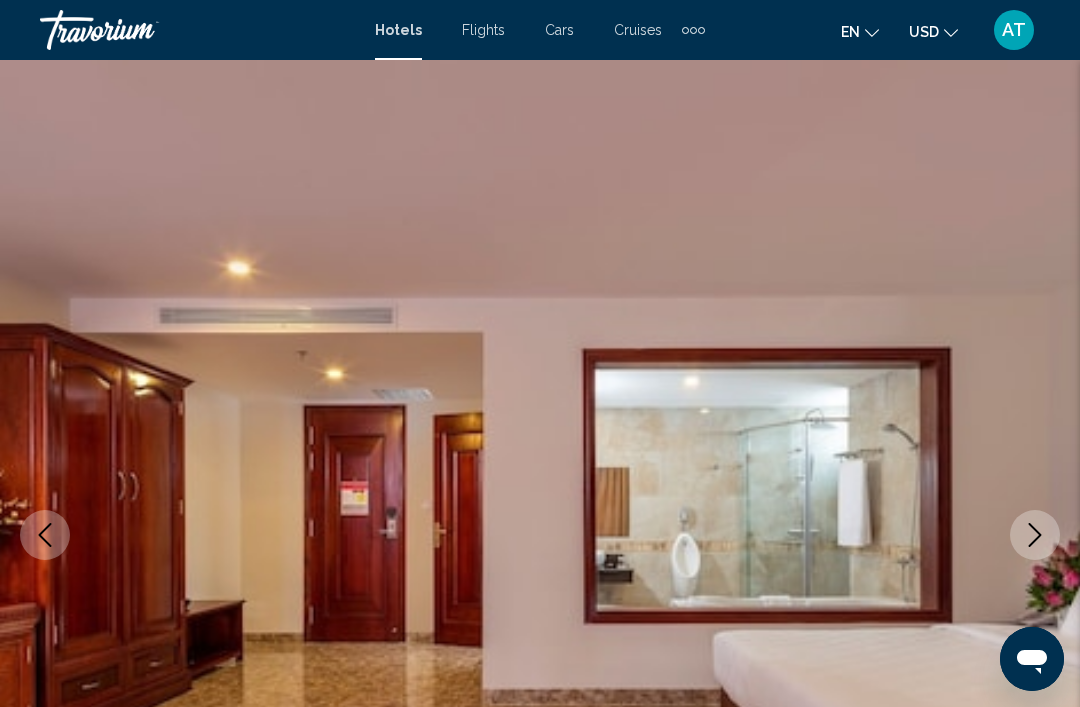 click at bounding box center [540, 535] 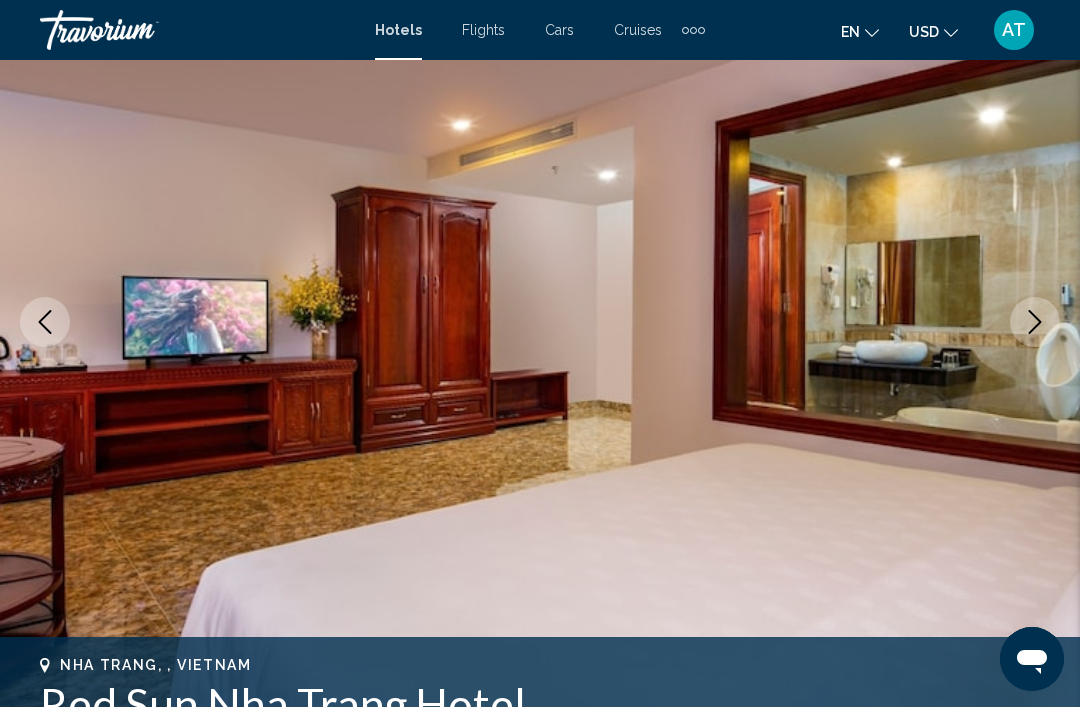 scroll, scrollTop: 211, scrollLeft: 0, axis: vertical 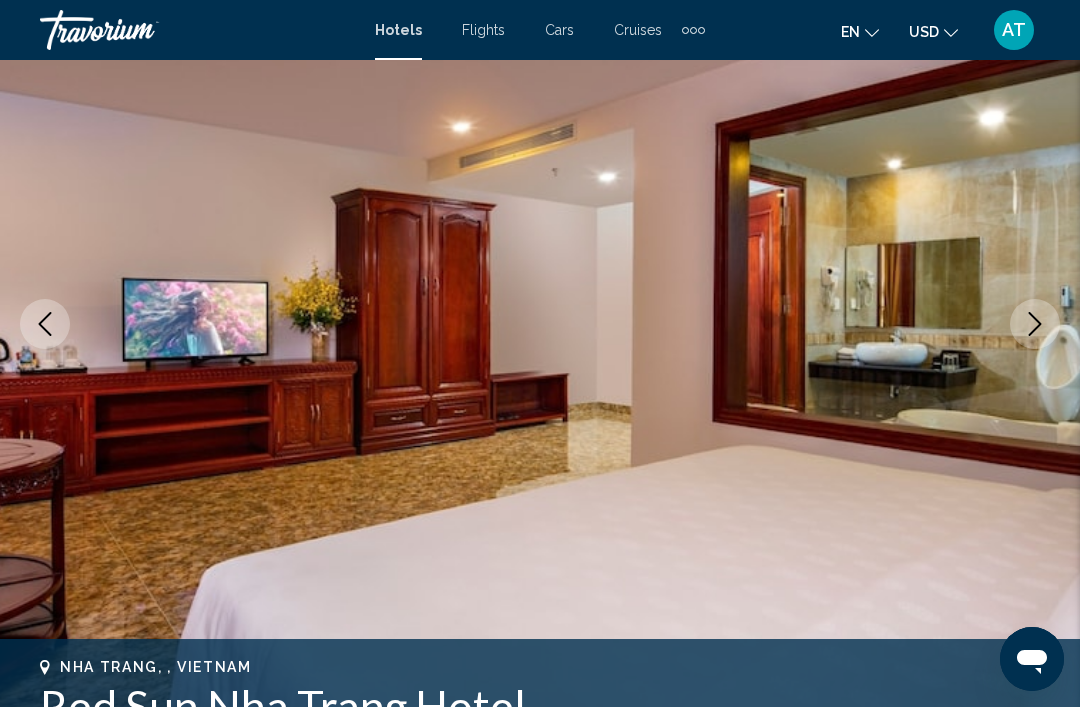 click at bounding box center (1035, 324) 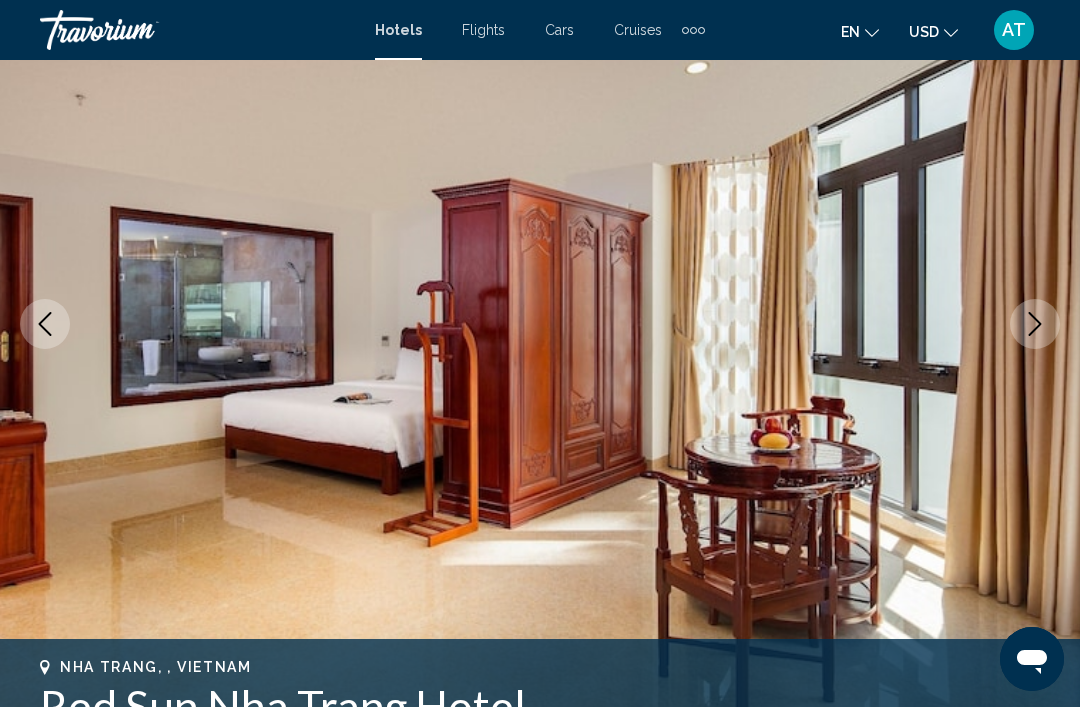 click 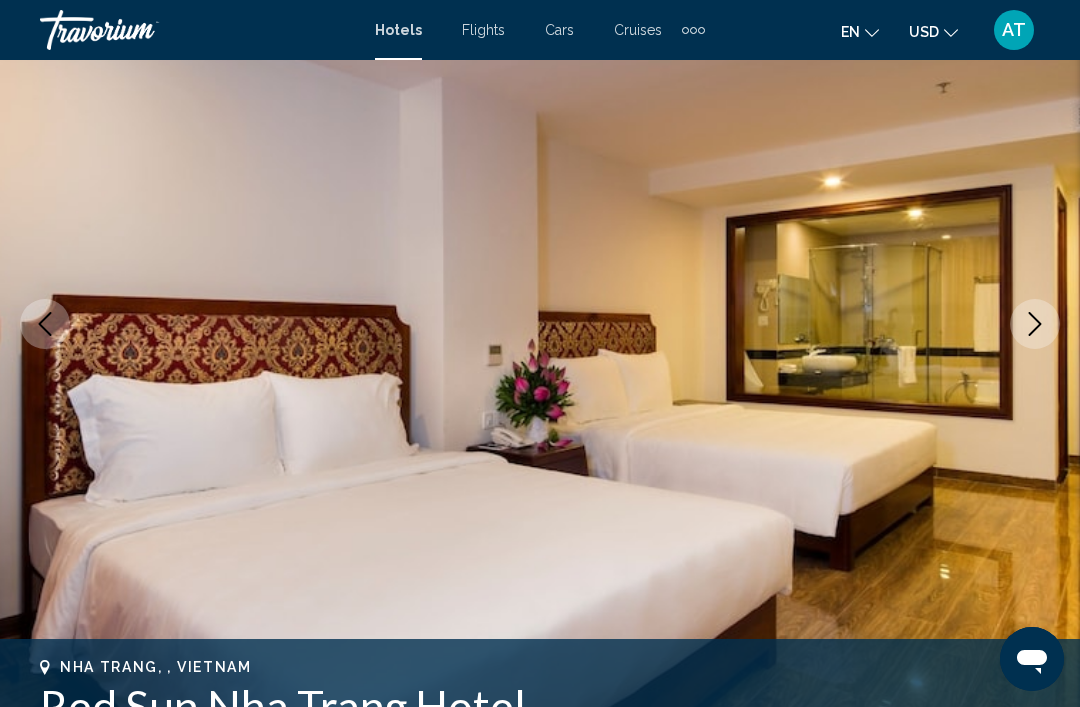 click 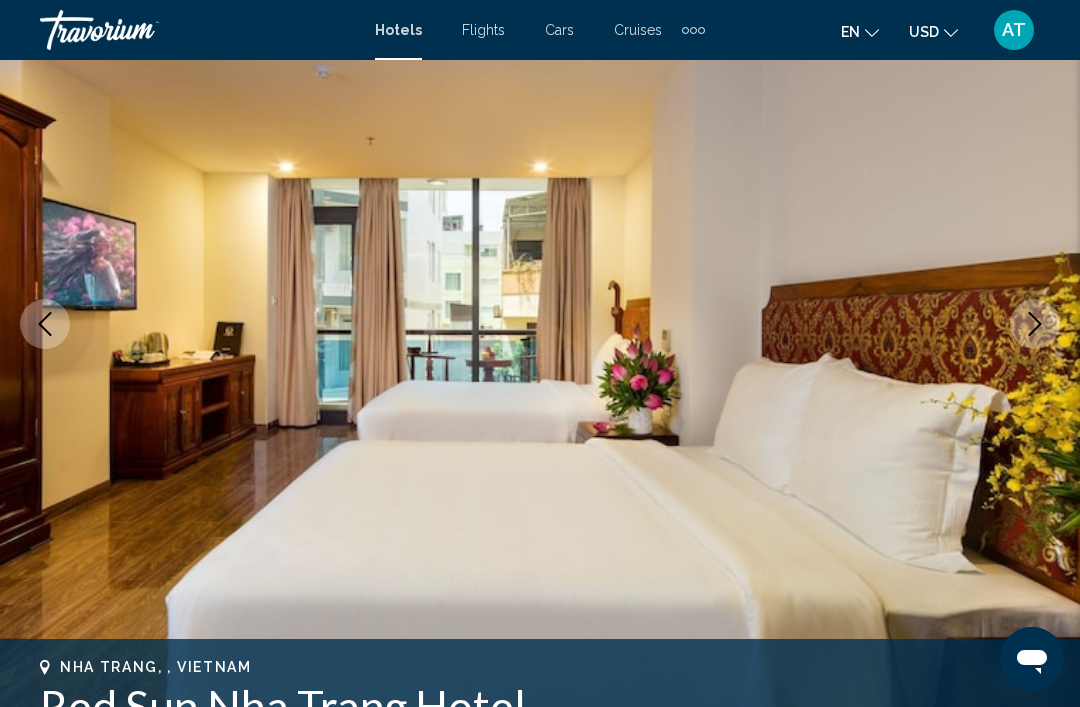 click 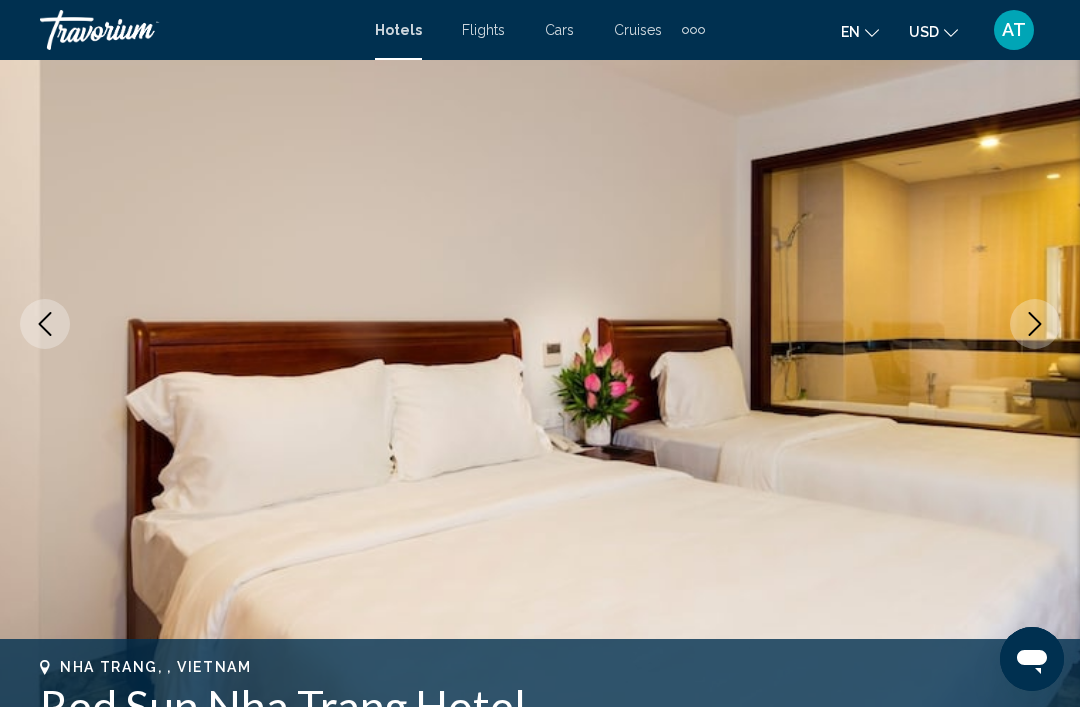 click 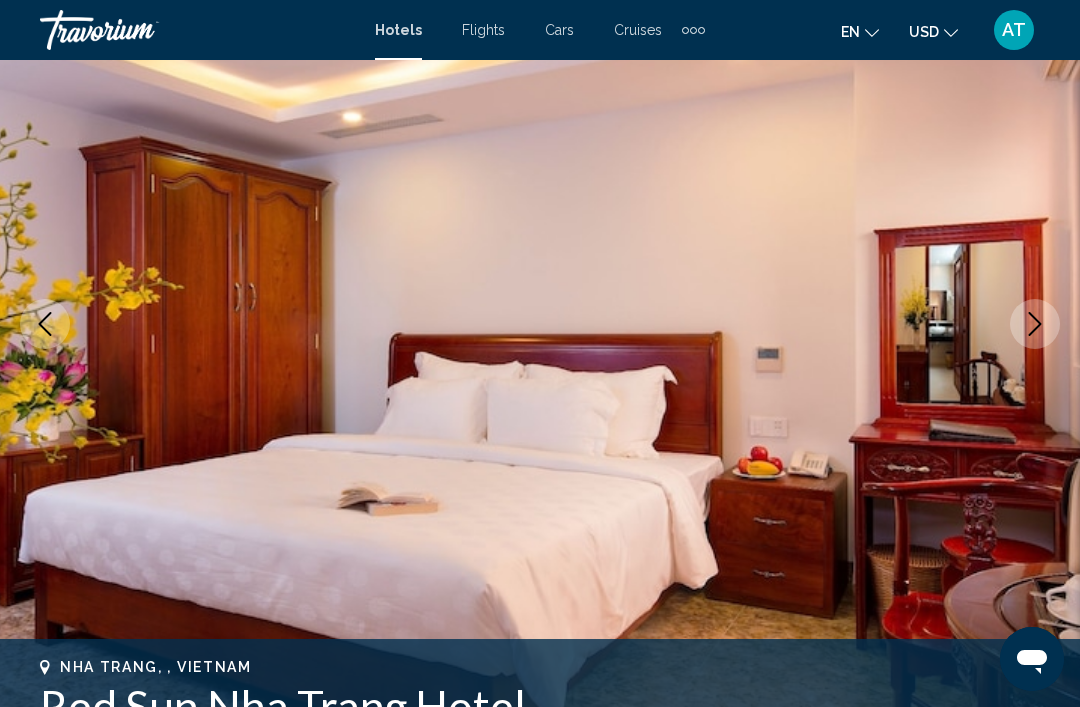 click 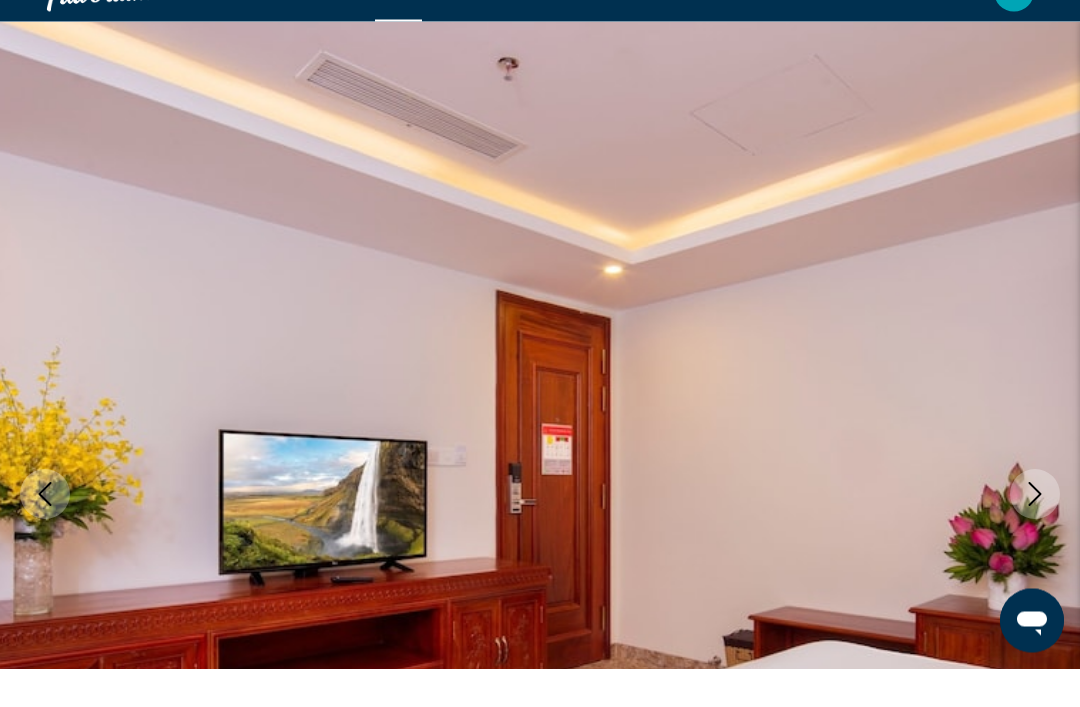 scroll, scrollTop: 42, scrollLeft: 0, axis: vertical 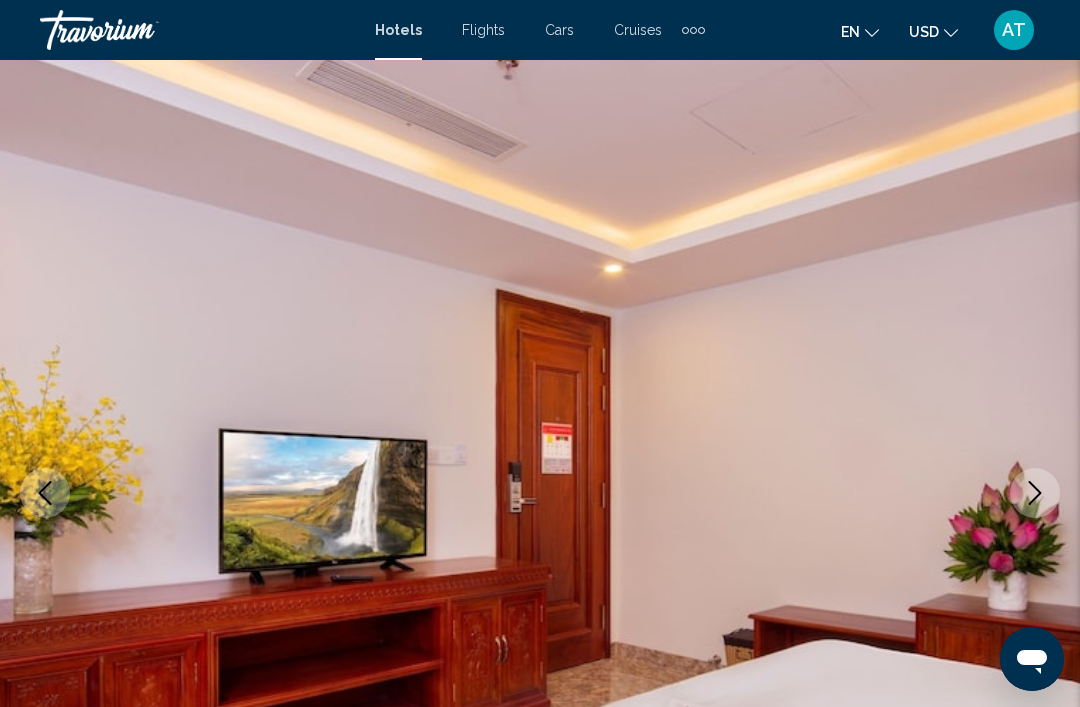 click at bounding box center (1035, 493) 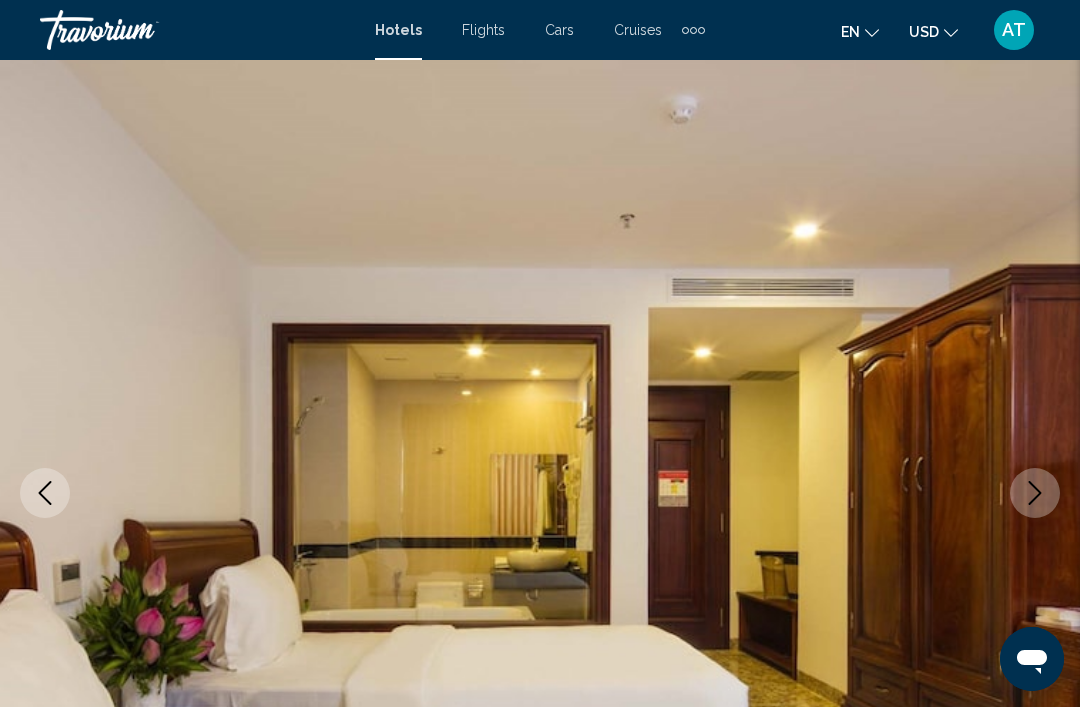 click at bounding box center [540, 493] 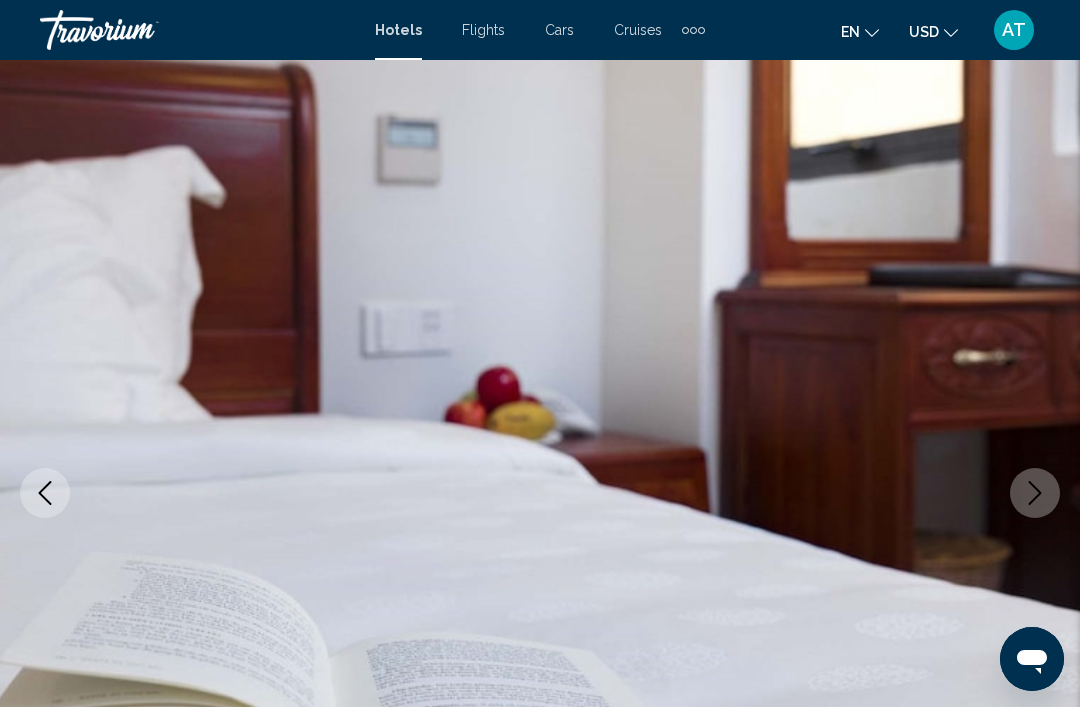 click at bounding box center (1035, 493) 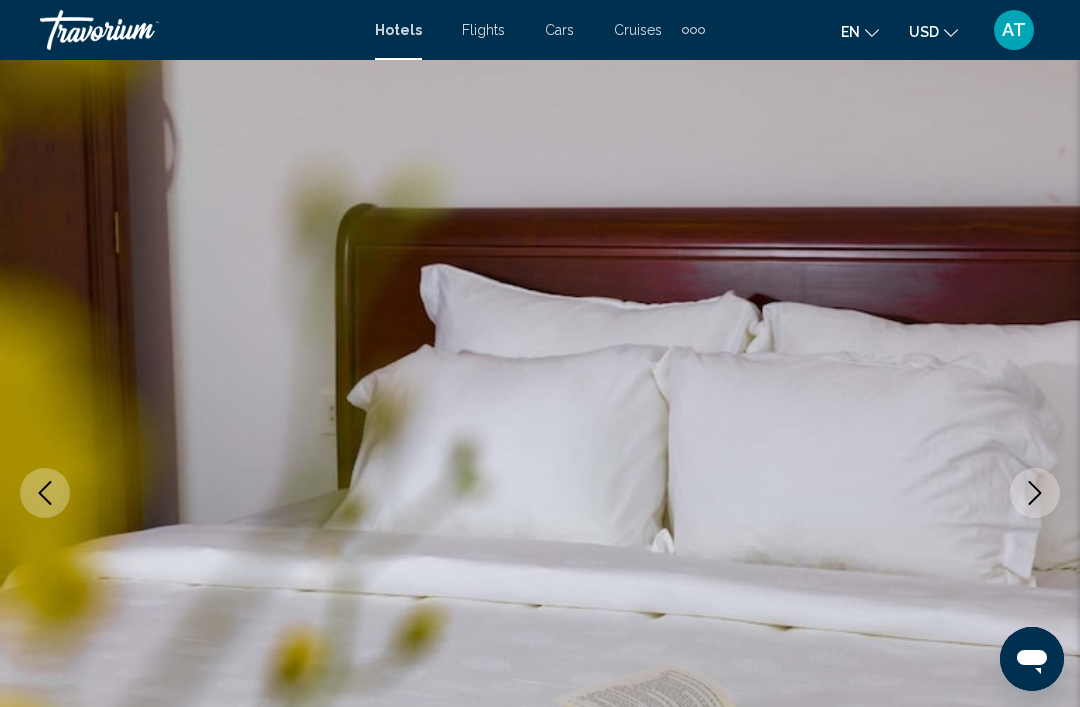 click at bounding box center [1035, 493] 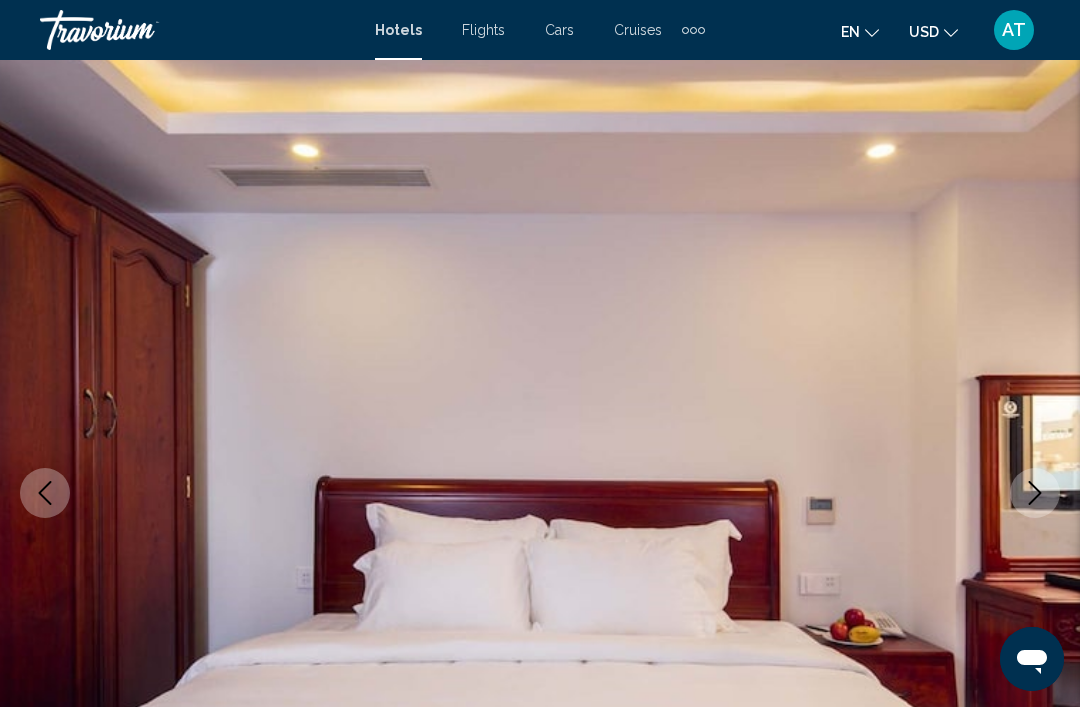 click 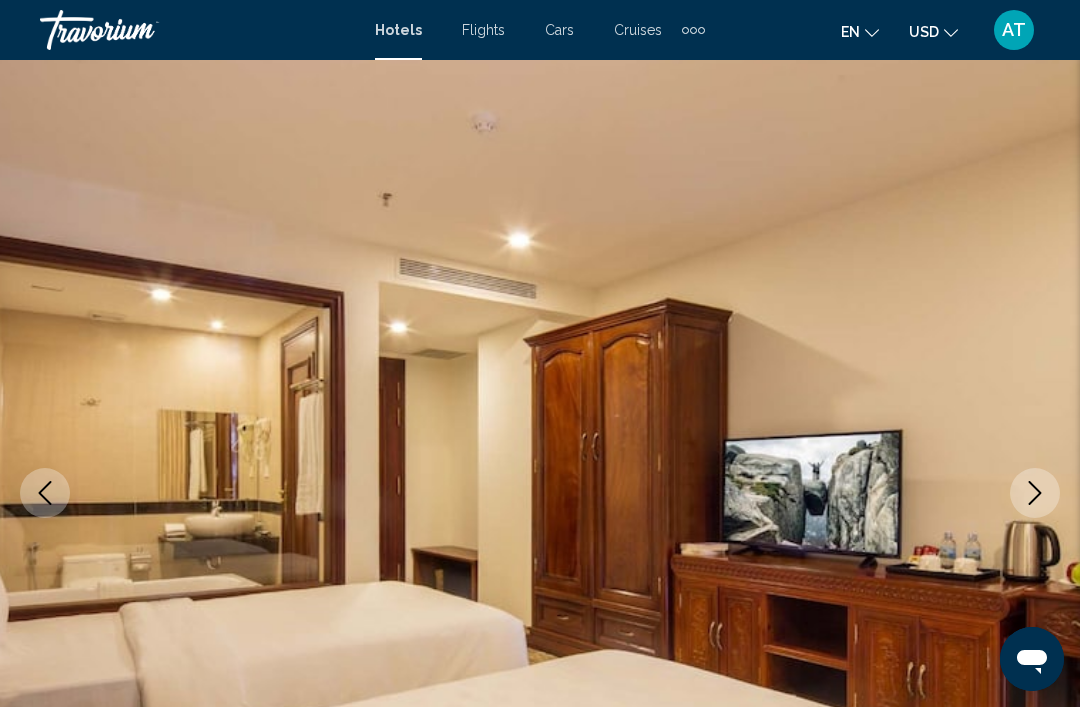 click 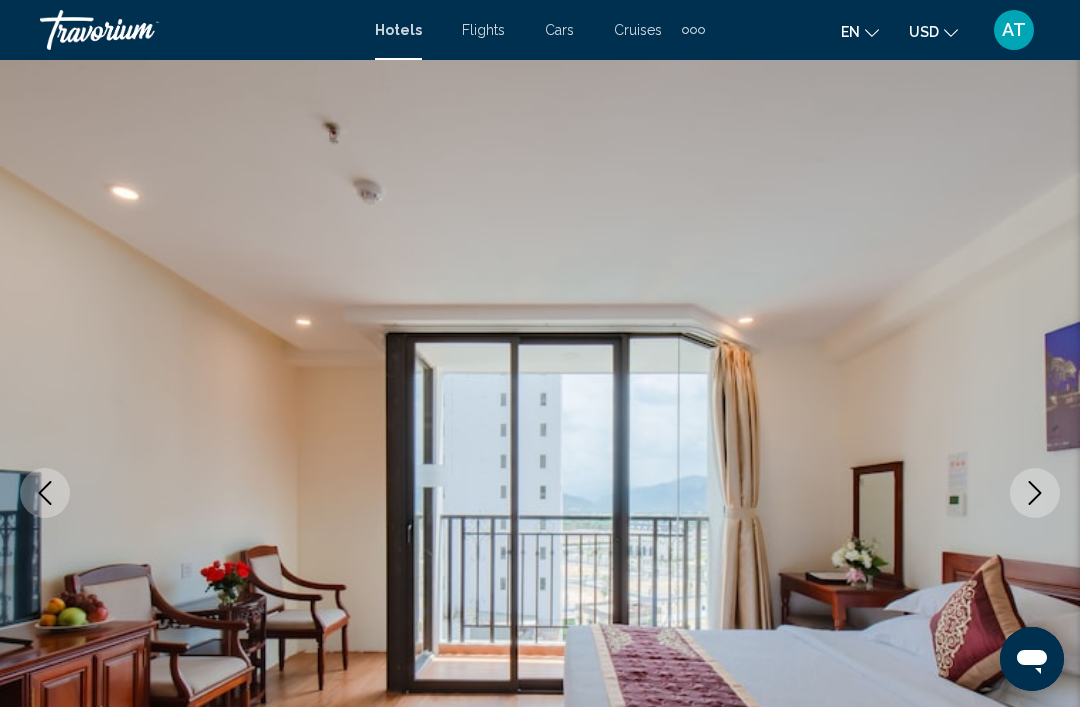 click at bounding box center [1035, 493] 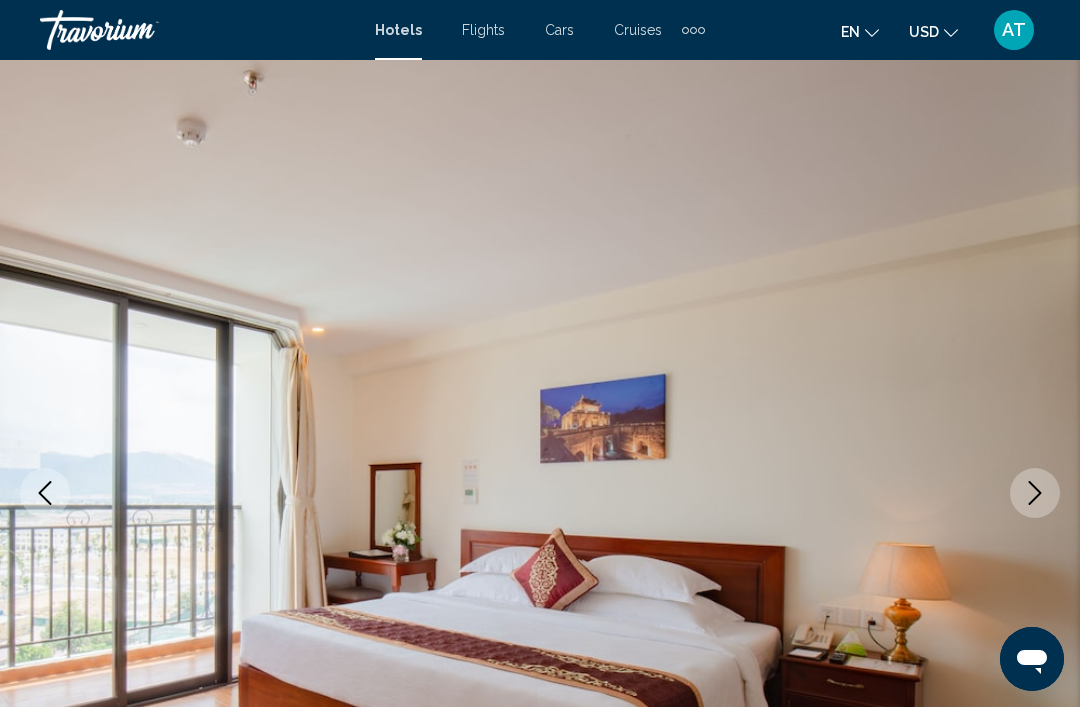 click at bounding box center (1035, 493) 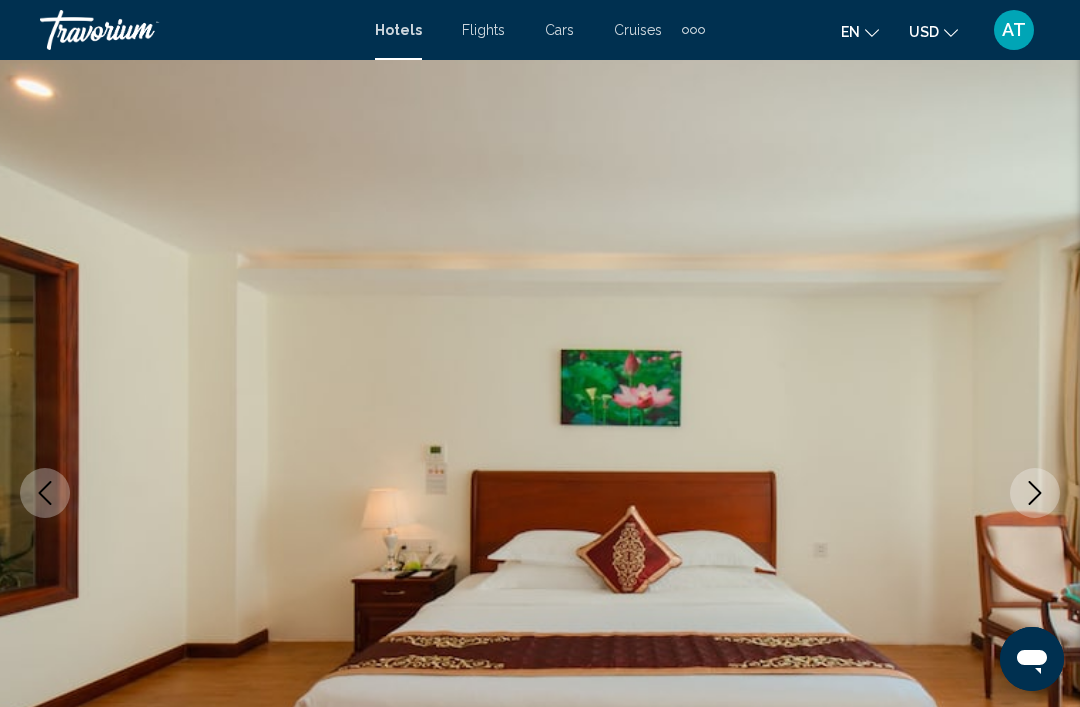 click at bounding box center [1035, 493] 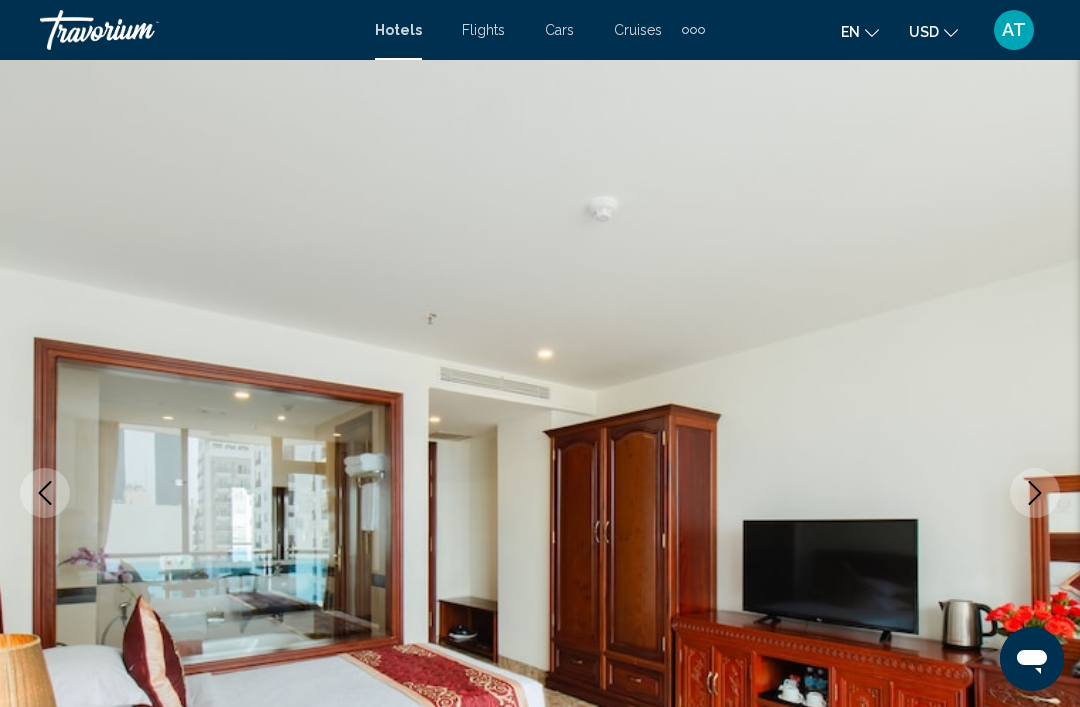 click 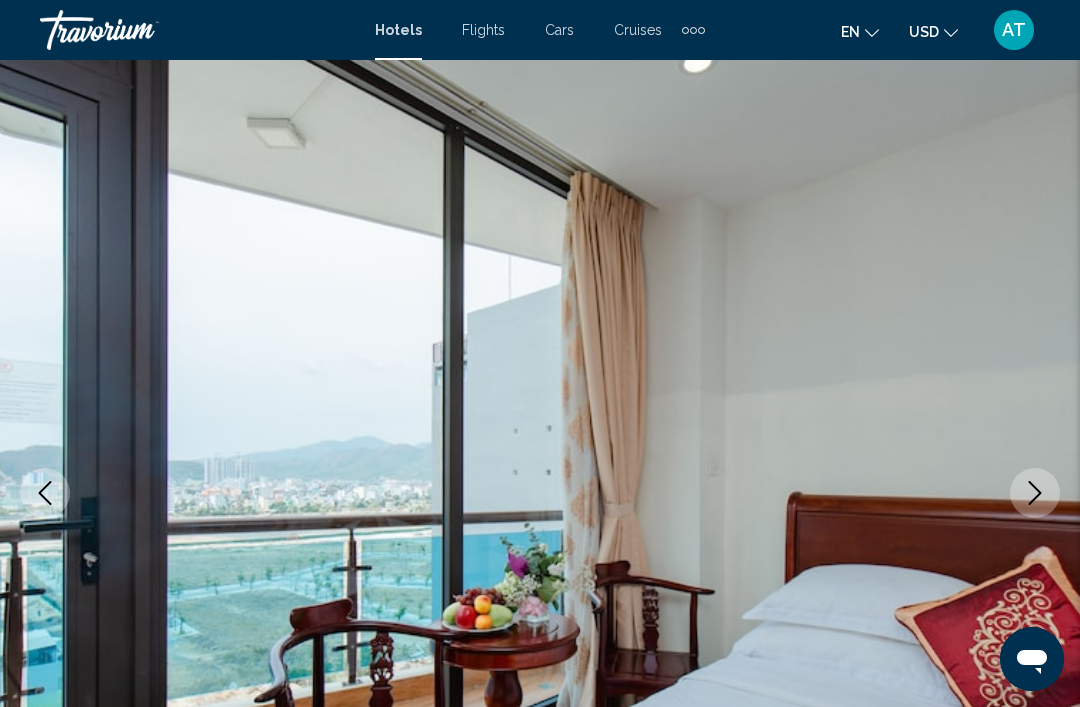 click 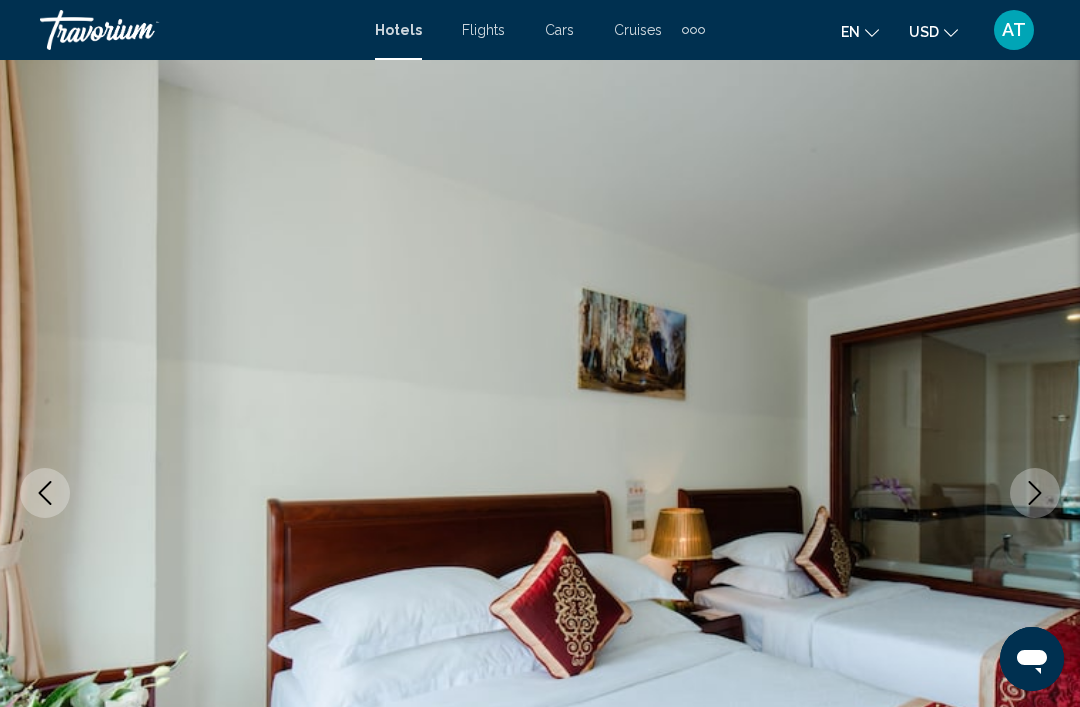 click 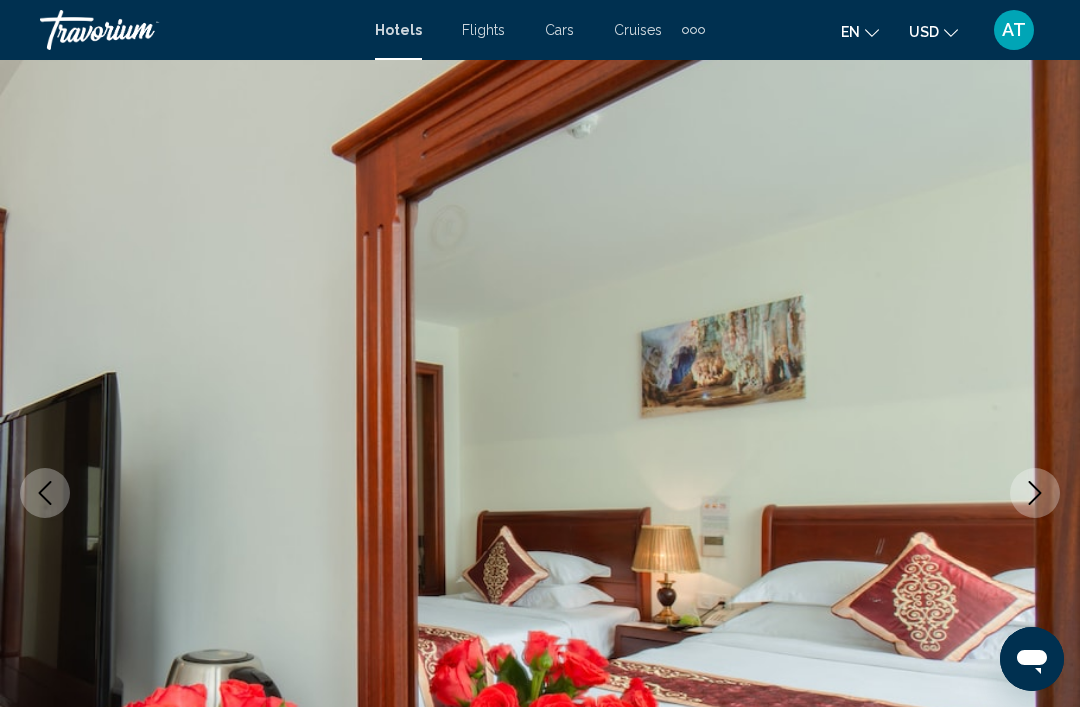 click 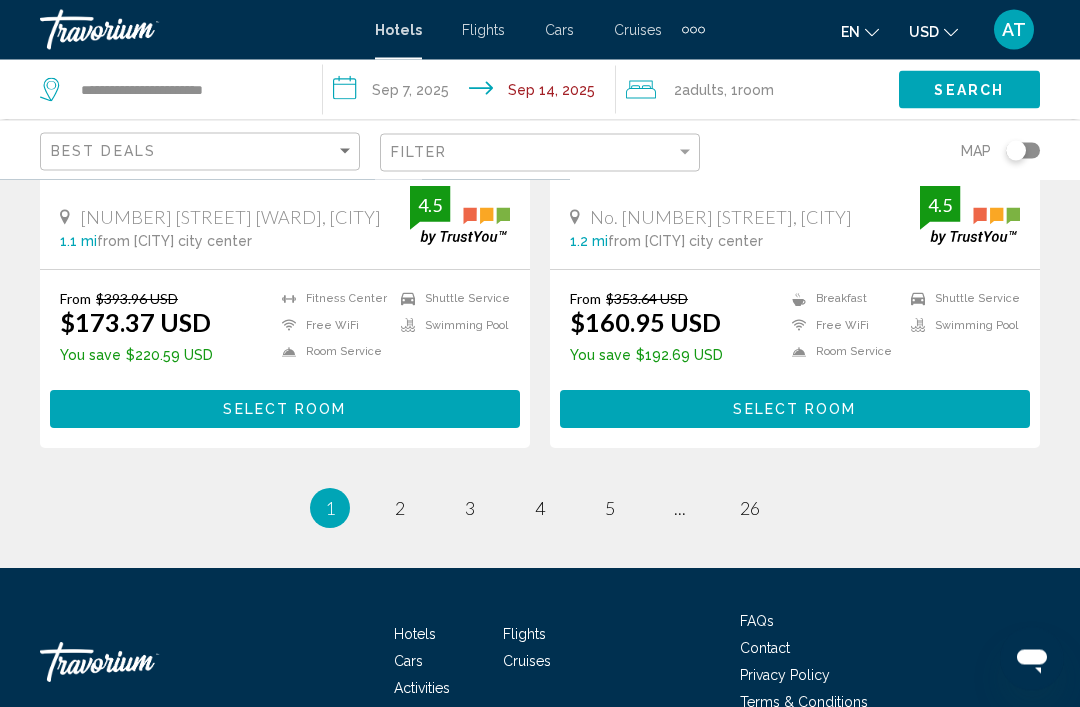 scroll, scrollTop: 4074, scrollLeft: 0, axis: vertical 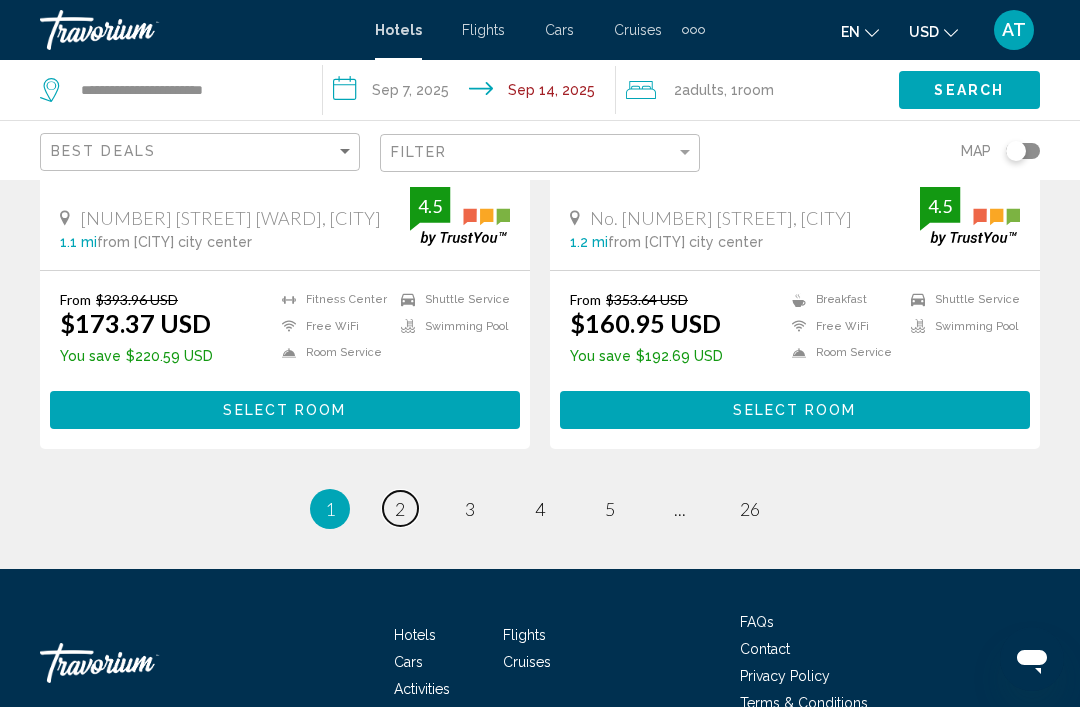 click on "2" at bounding box center (400, 509) 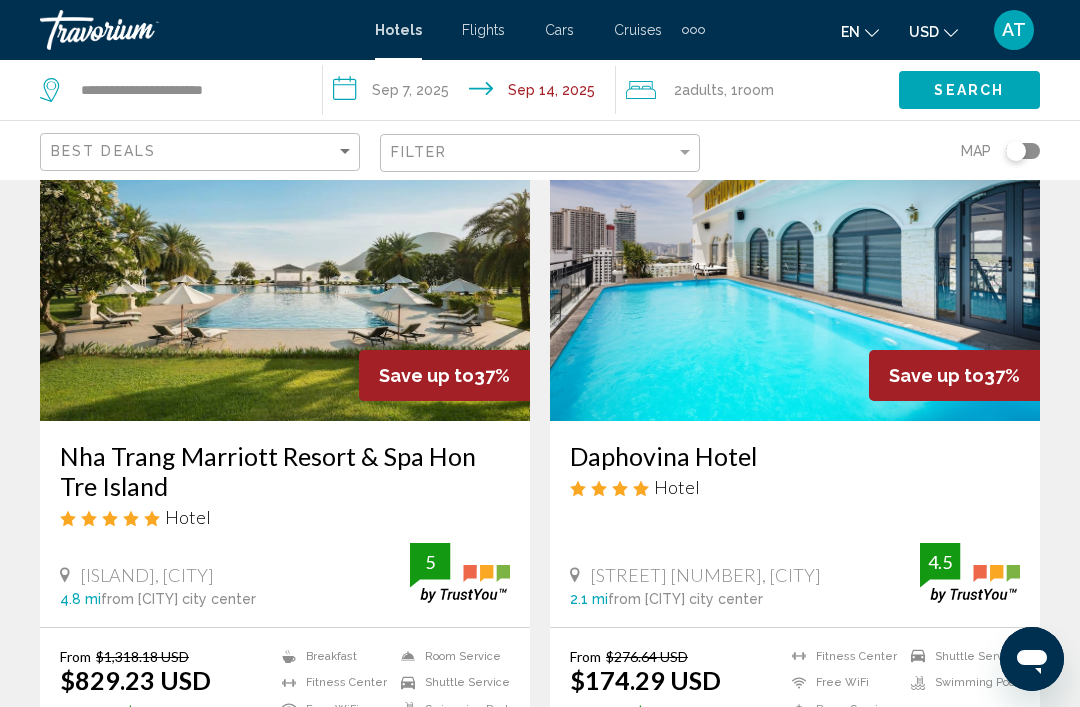 scroll, scrollTop: 2292, scrollLeft: 0, axis: vertical 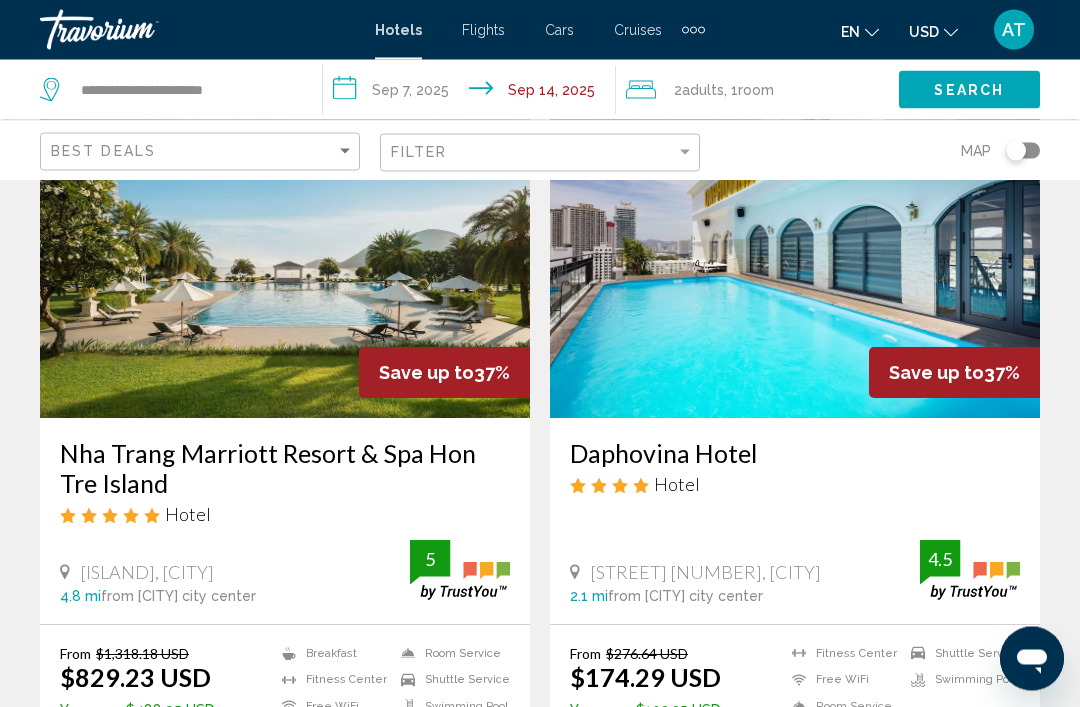 click at bounding box center [285, 259] 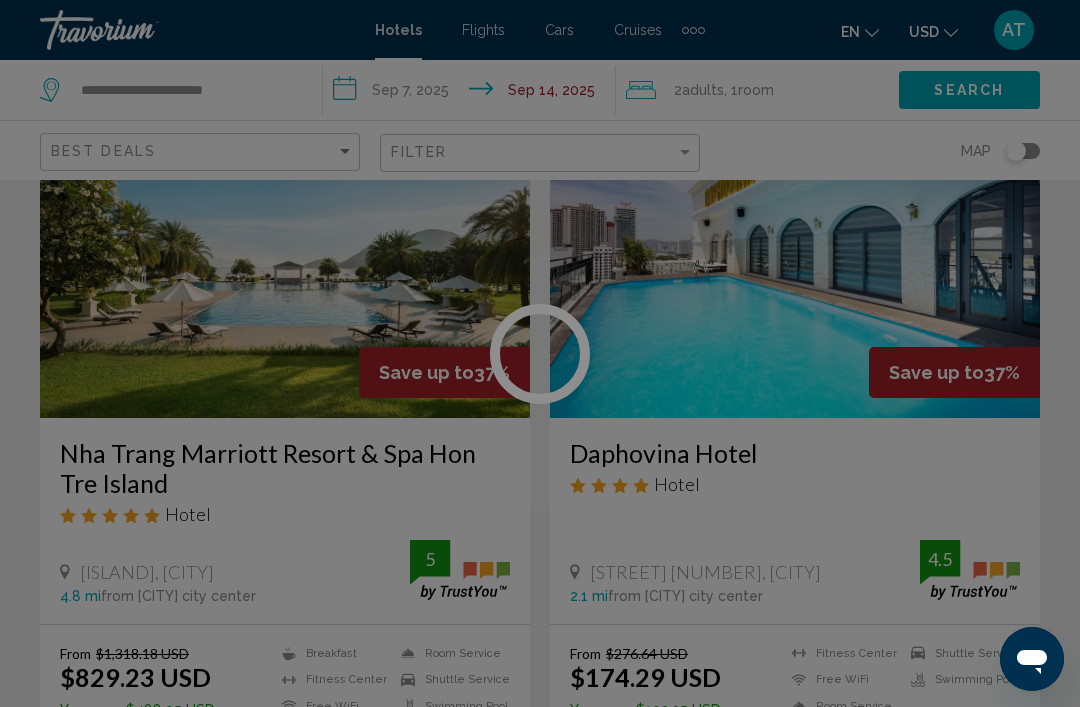 scroll, scrollTop: 0, scrollLeft: 0, axis: both 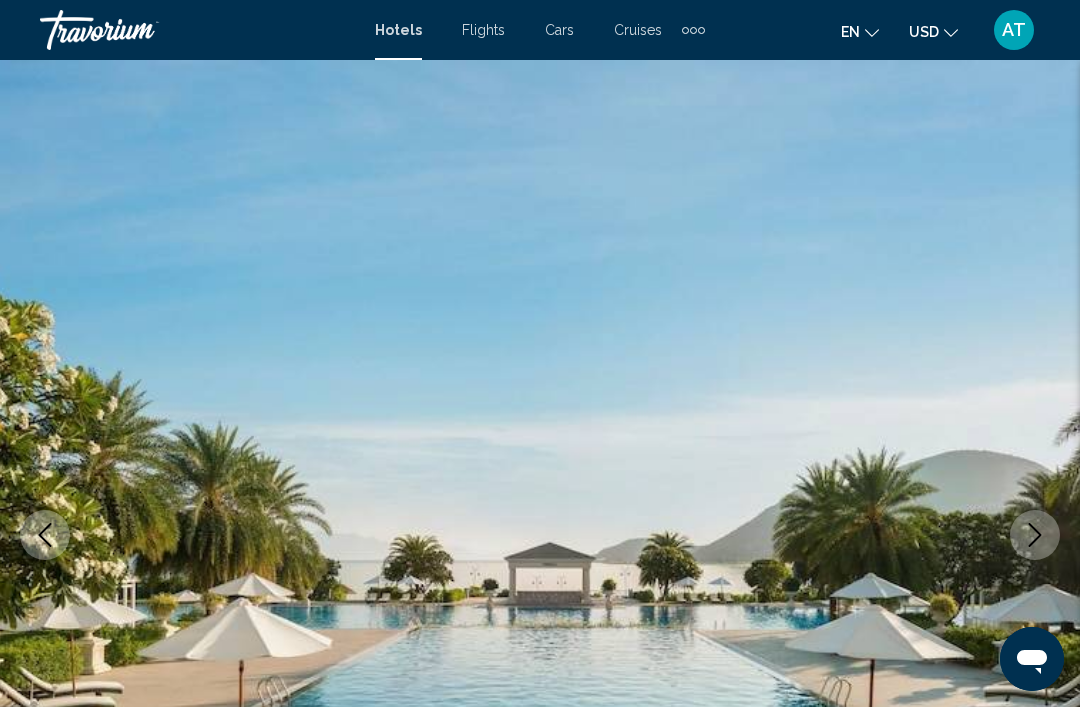 click 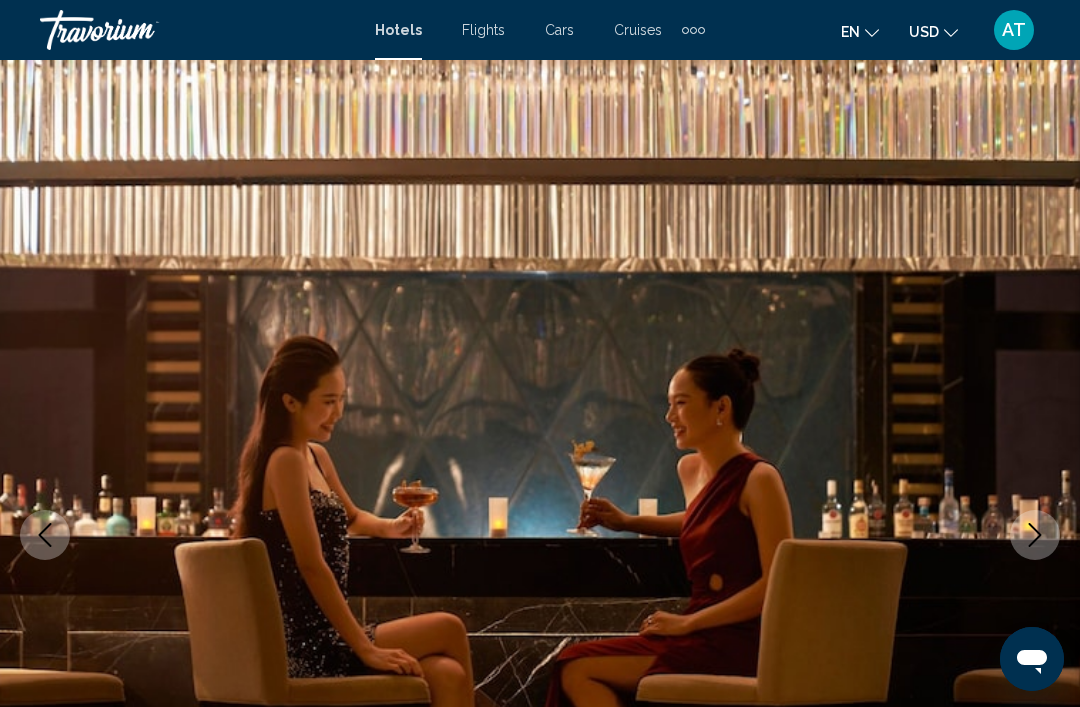 scroll, scrollTop: 0, scrollLeft: 0, axis: both 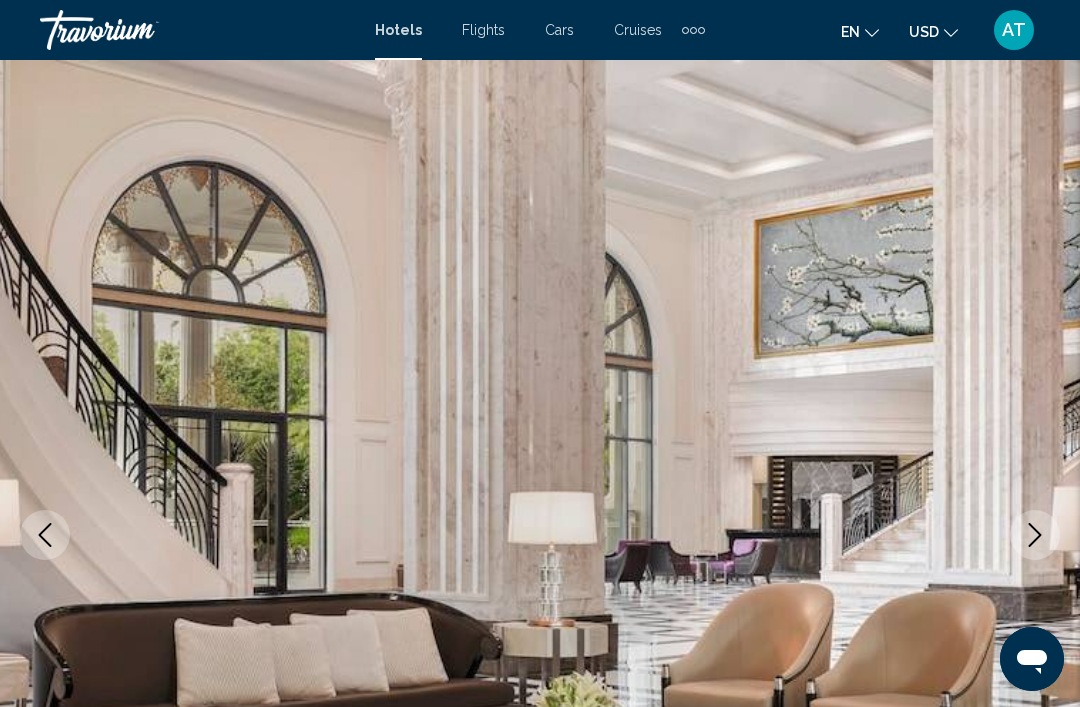 click at bounding box center [1035, 535] 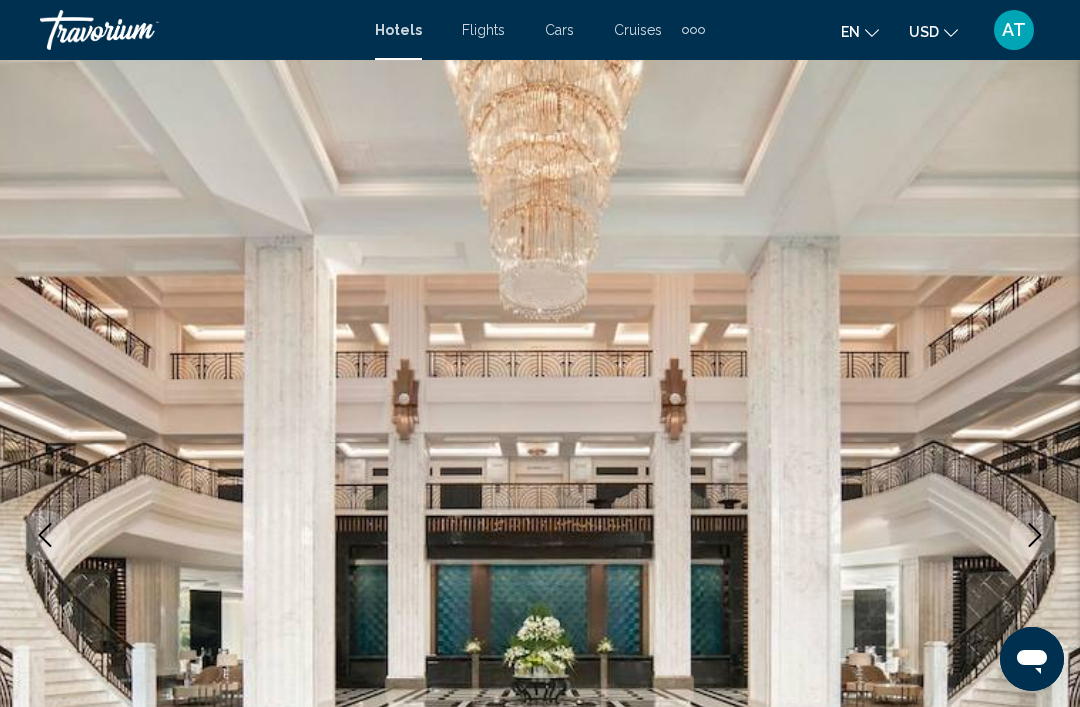 scroll, scrollTop: 0, scrollLeft: 0, axis: both 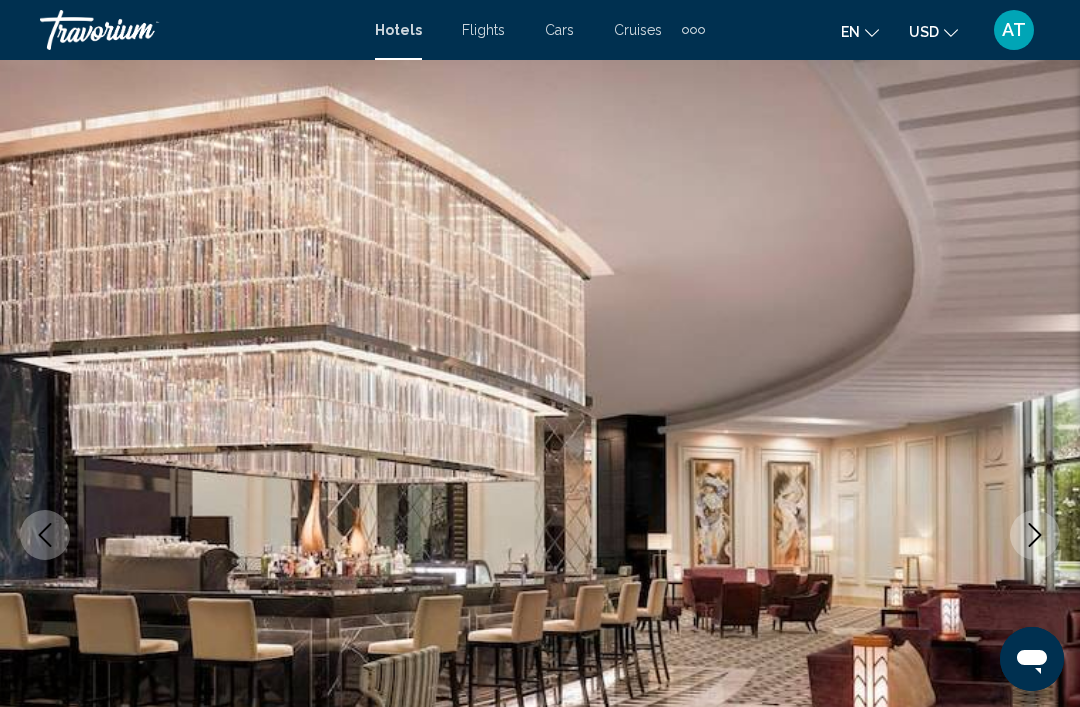 click at bounding box center [1035, 535] 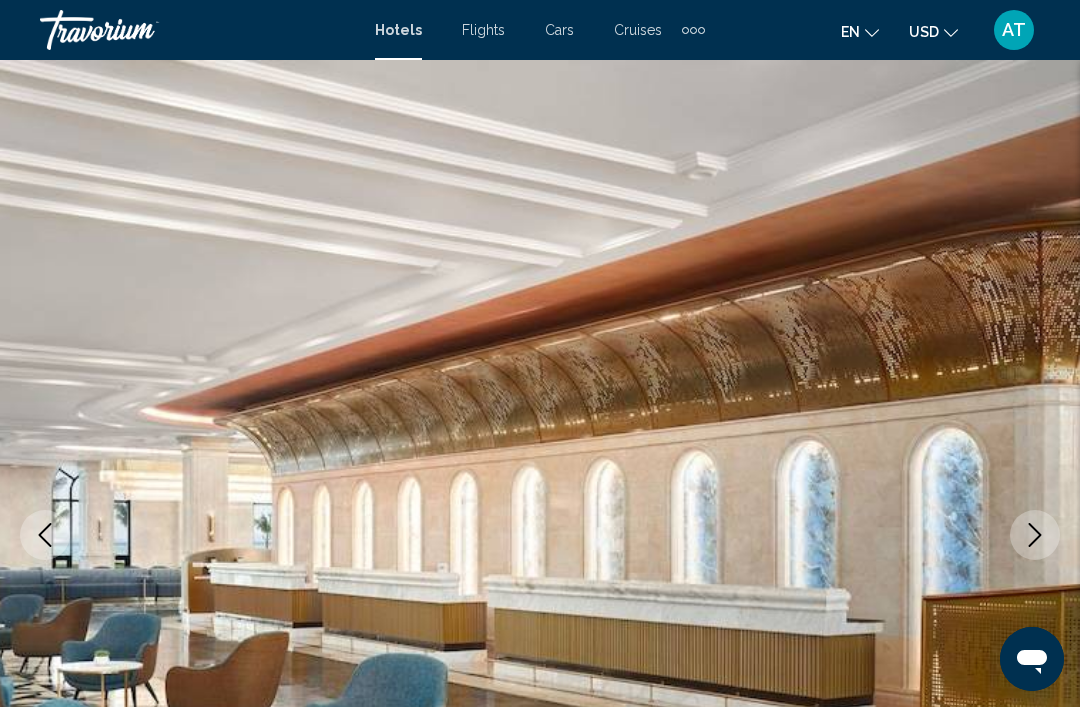 click at bounding box center (1035, 535) 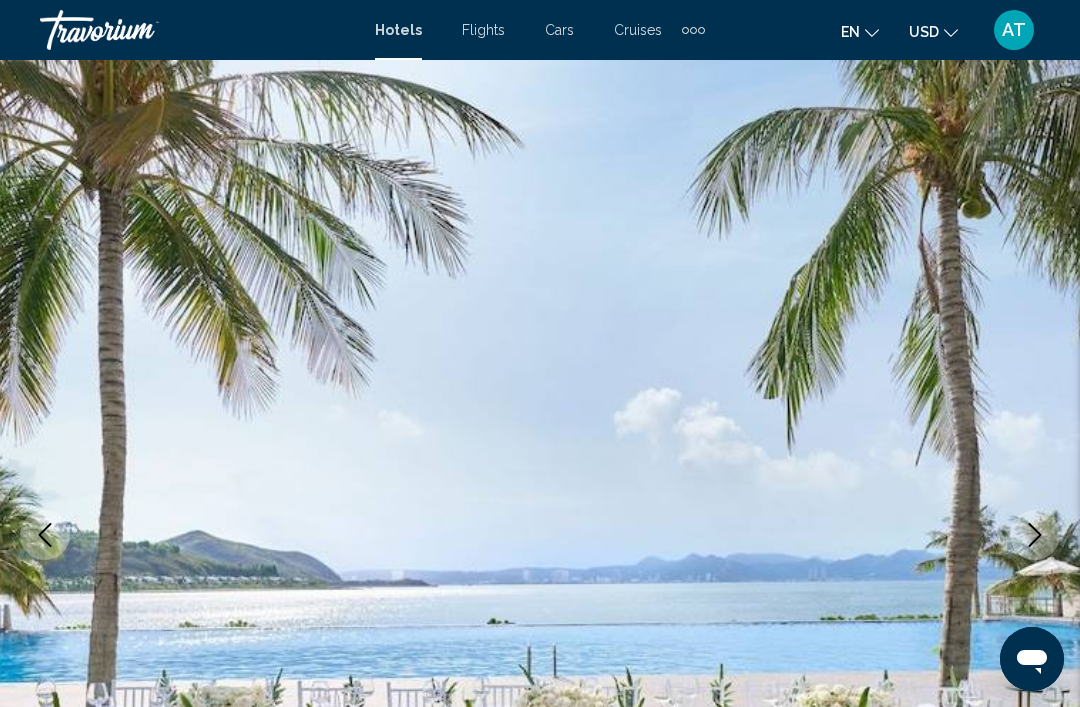 click at bounding box center (1035, 535) 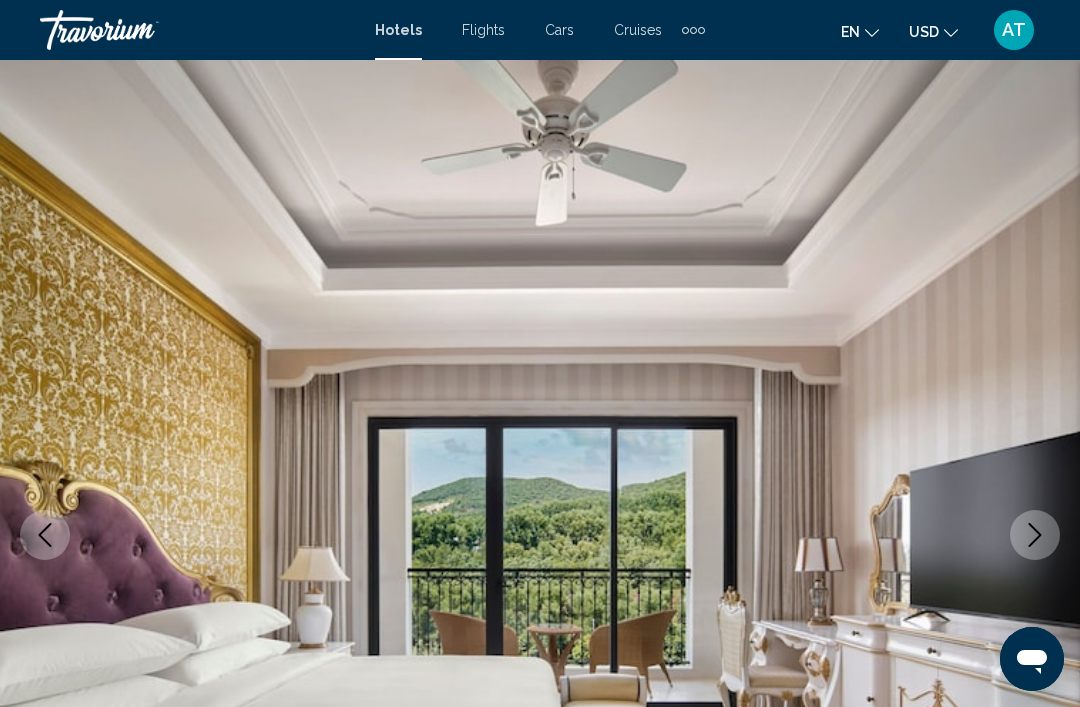 click 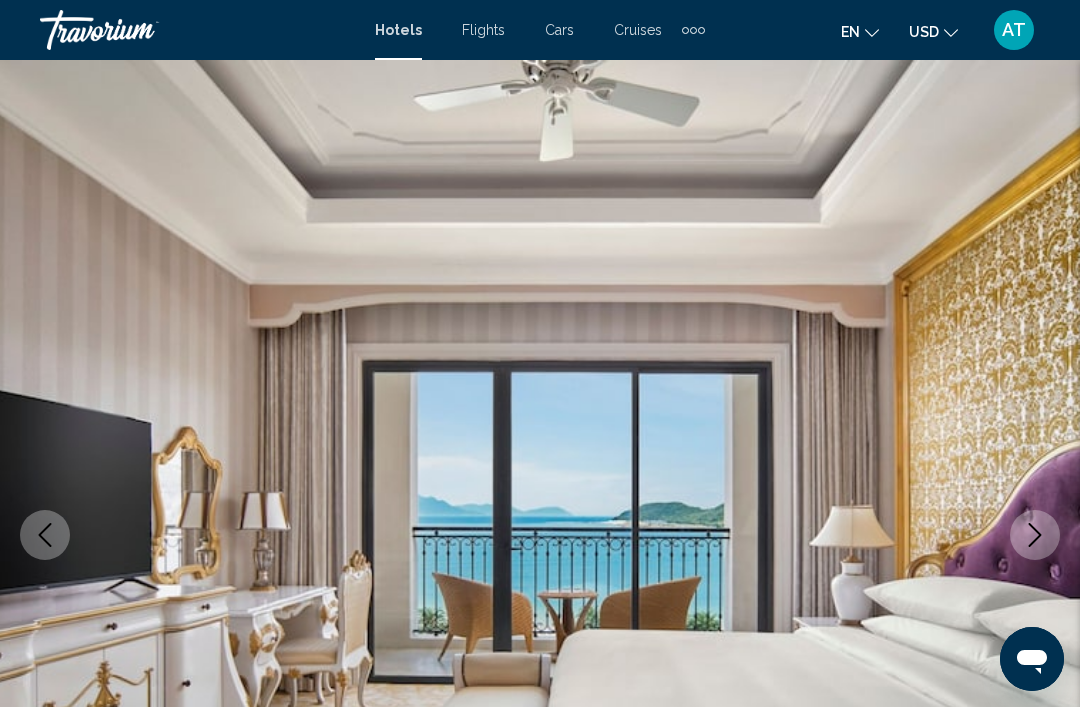 click at bounding box center (1035, 535) 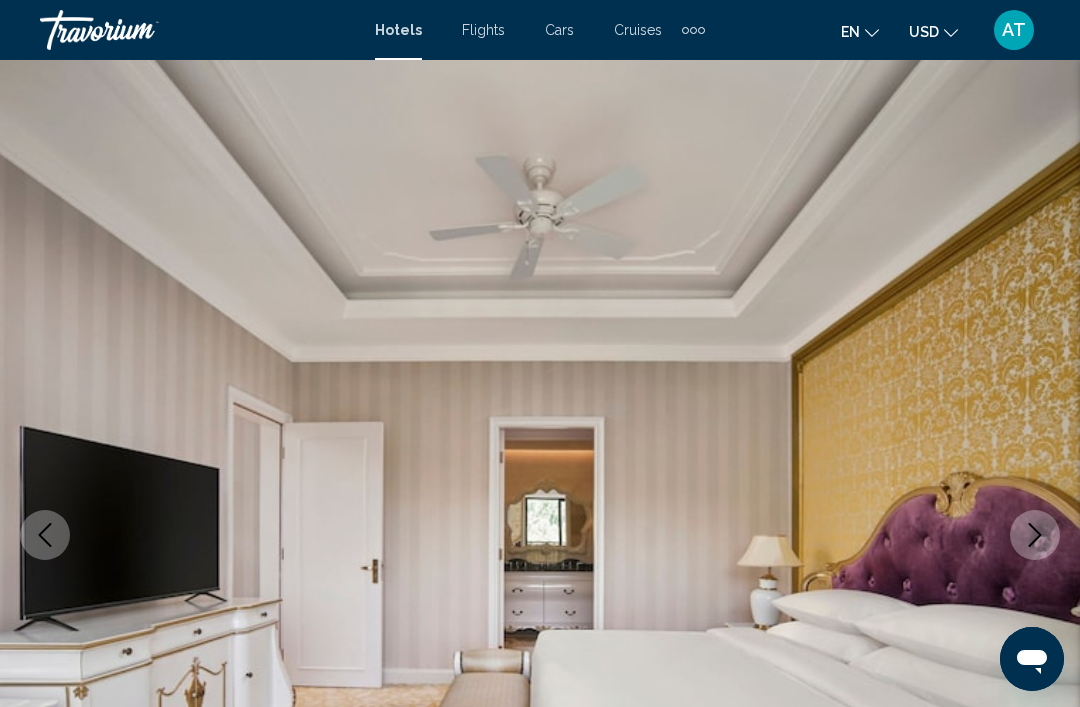 click at bounding box center [1035, 535] 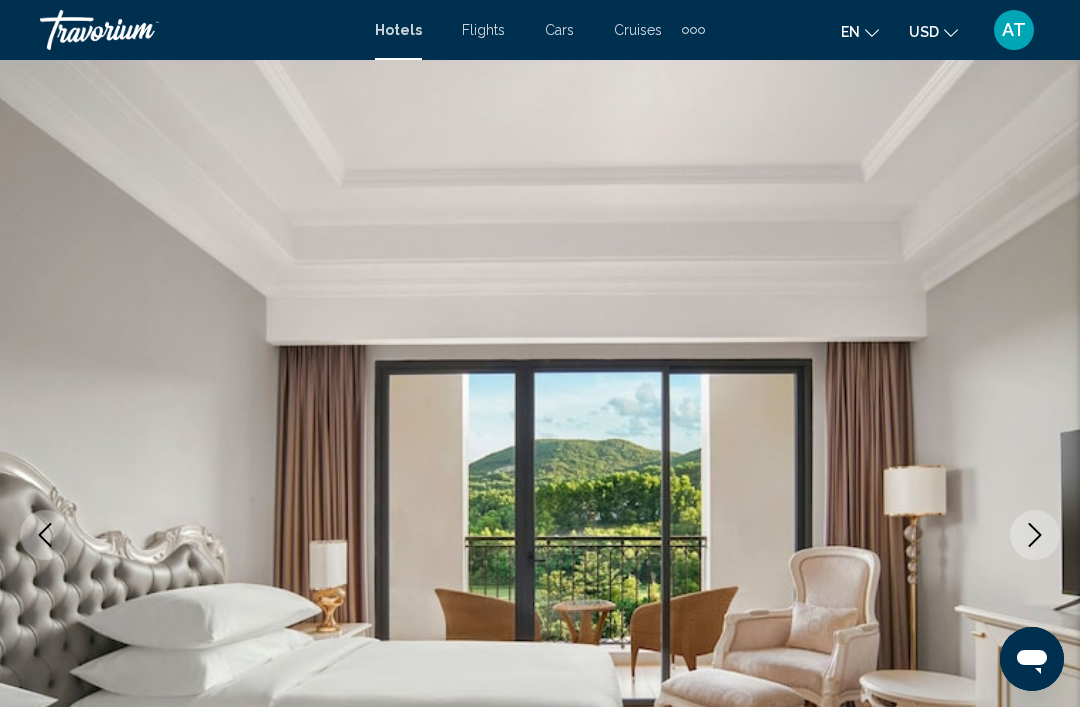 click 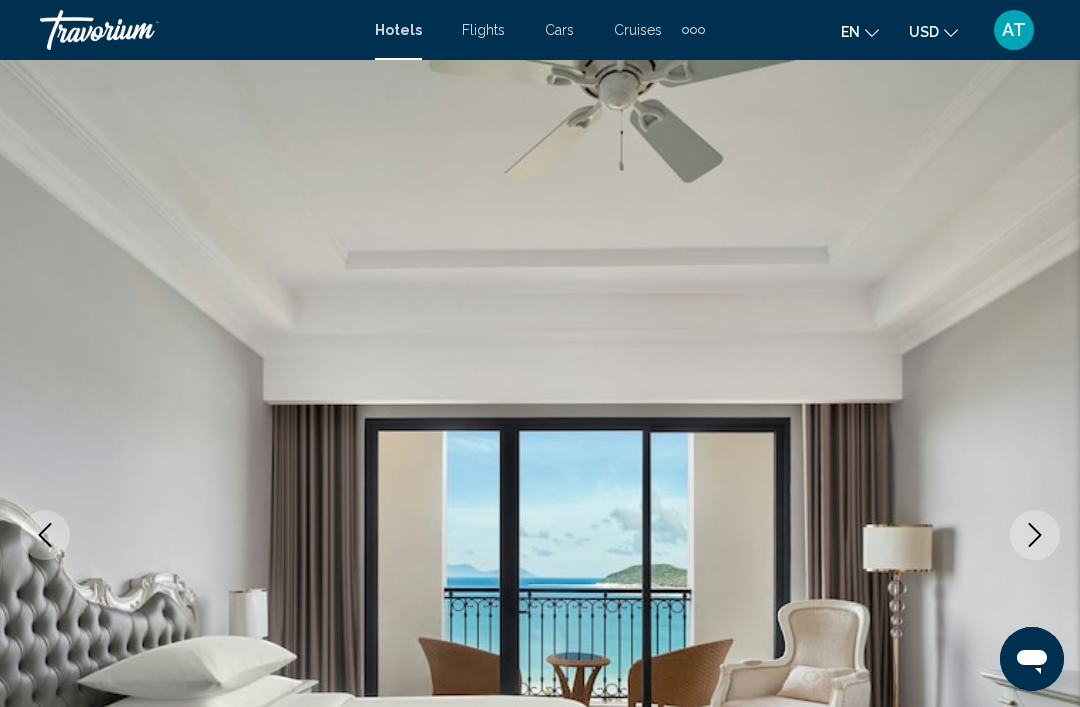 click 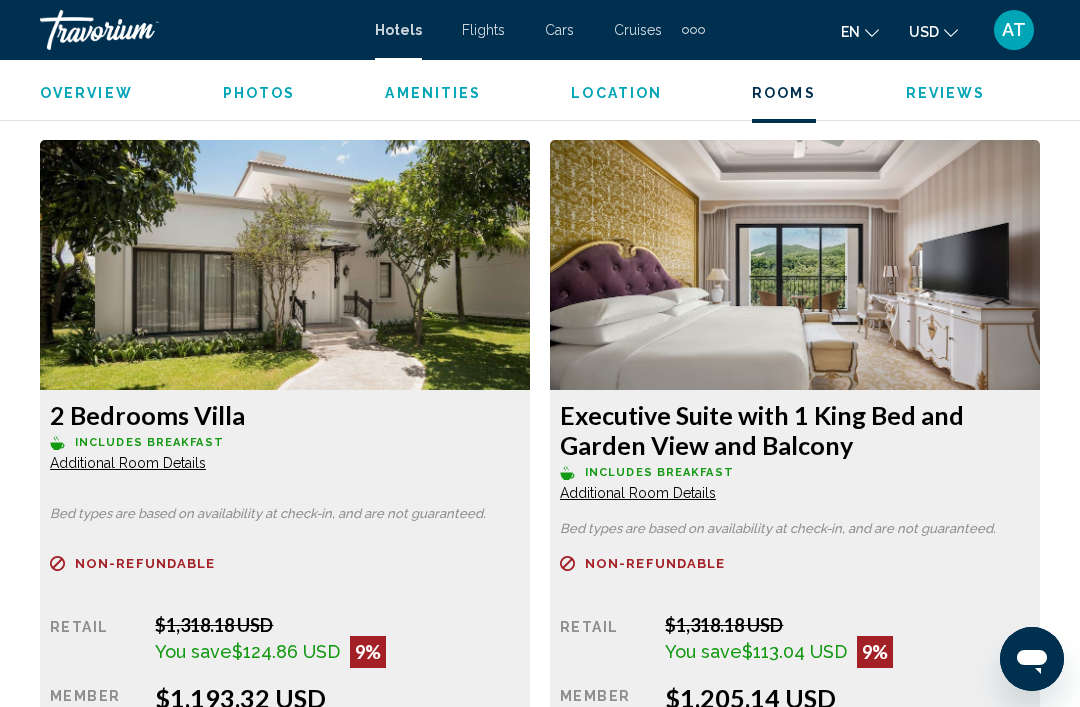 scroll, scrollTop: 4416, scrollLeft: 0, axis: vertical 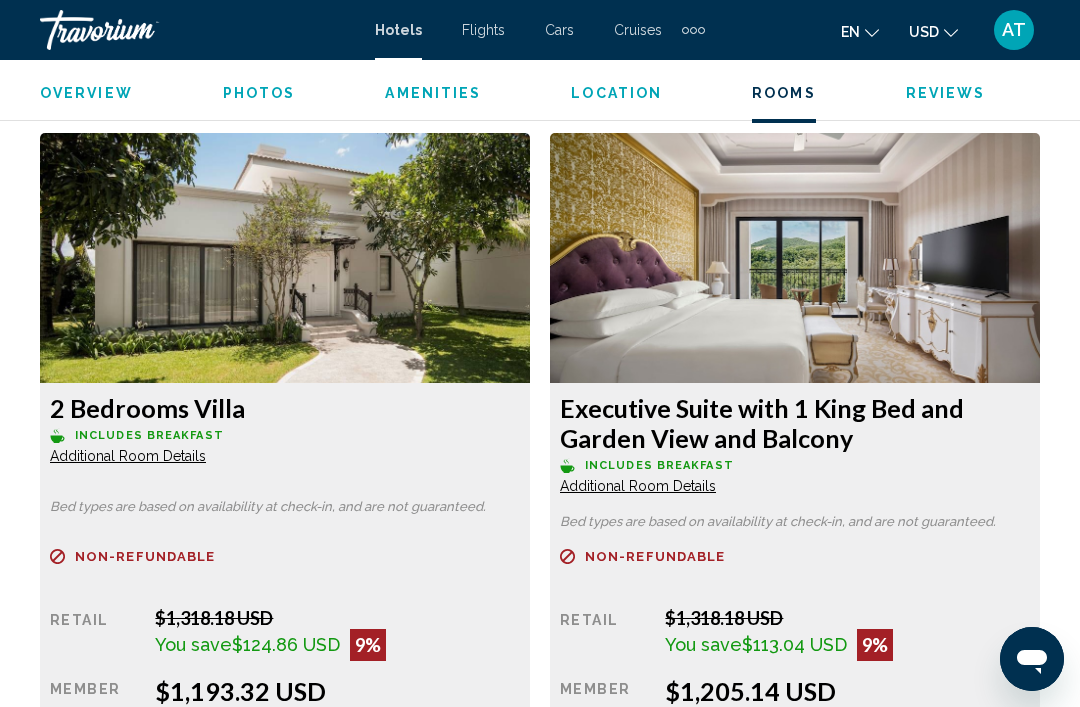 click at bounding box center [285, -1143] 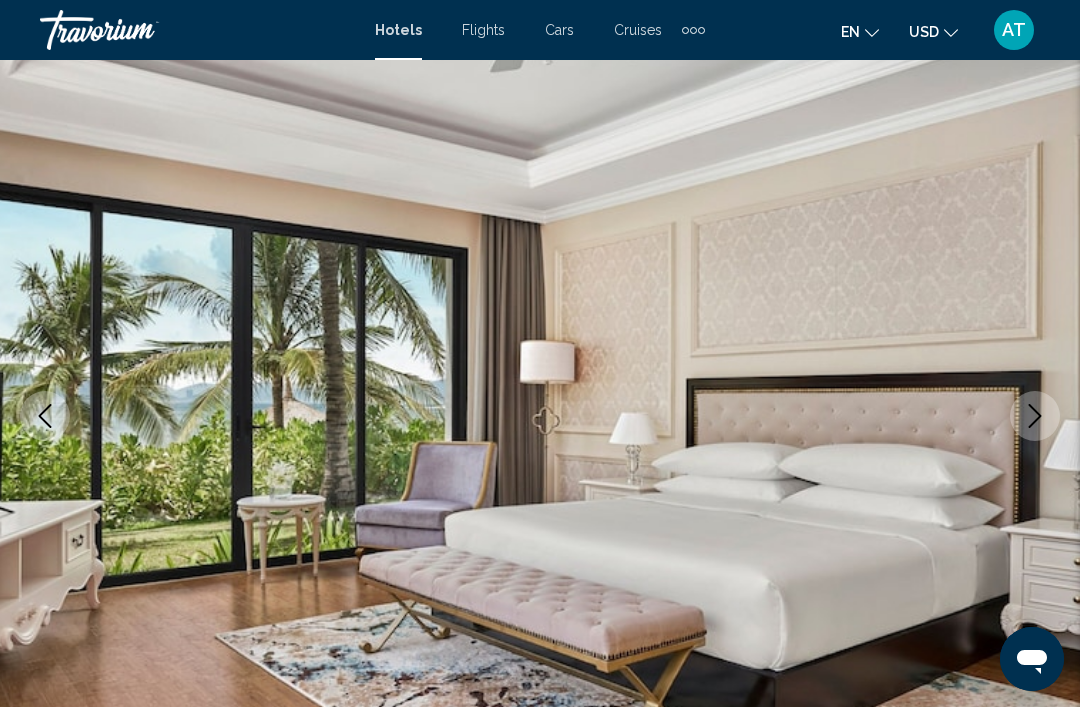 scroll, scrollTop: 0, scrollLeft: 0, axis: both 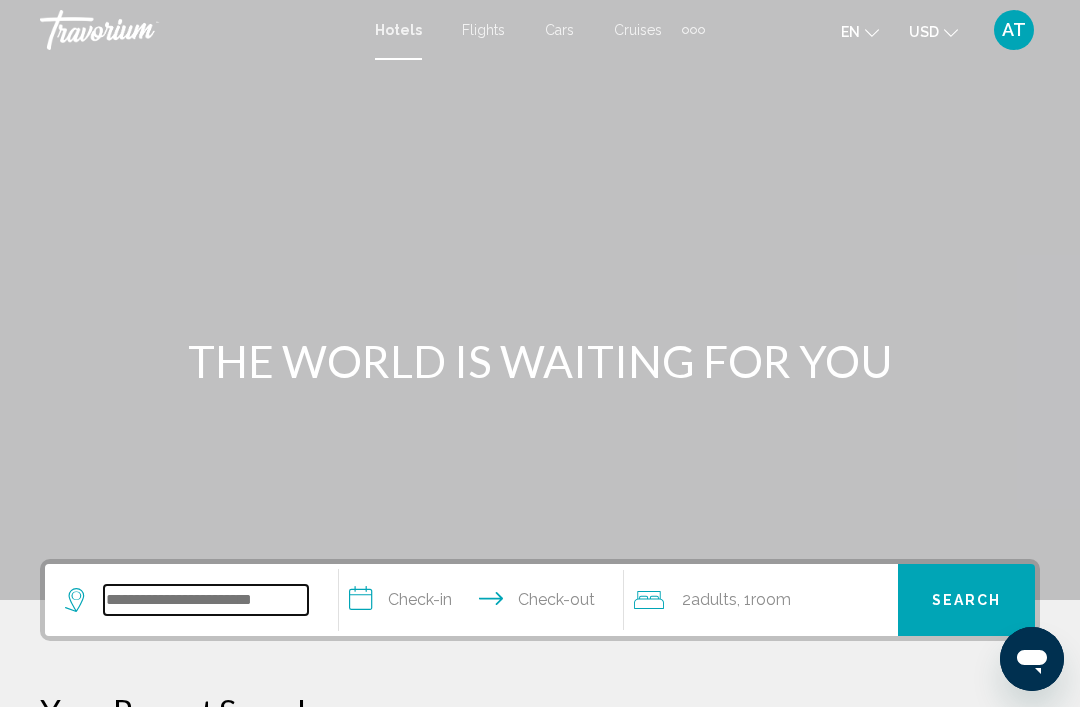 click at bounding box center [206, 600] 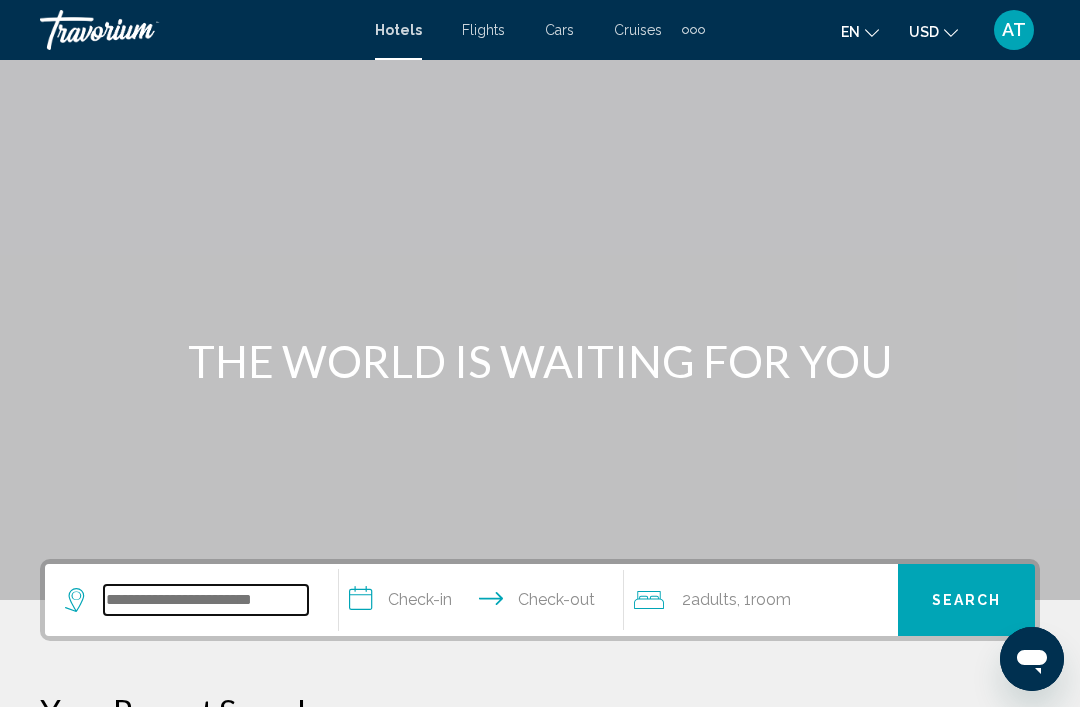 scroll, scrollTop: 42, scrollLeft: 0, axis: vertical 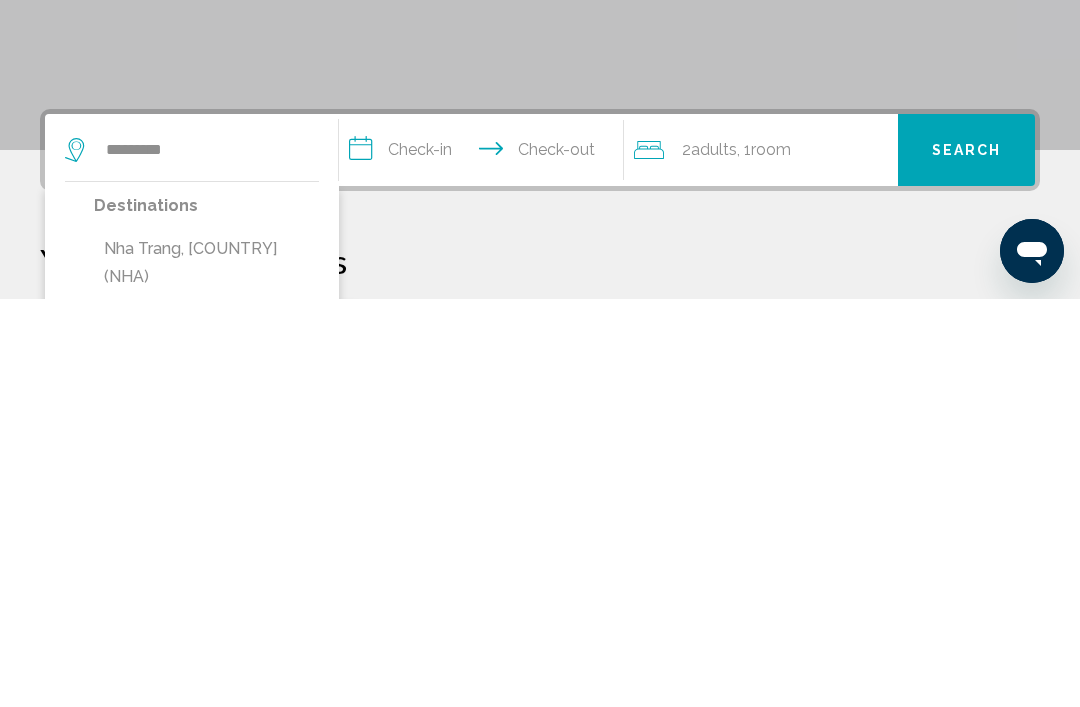 click on "Nha Trang, [COUNTRY] (NHA)" at bounding box center [206, 671] 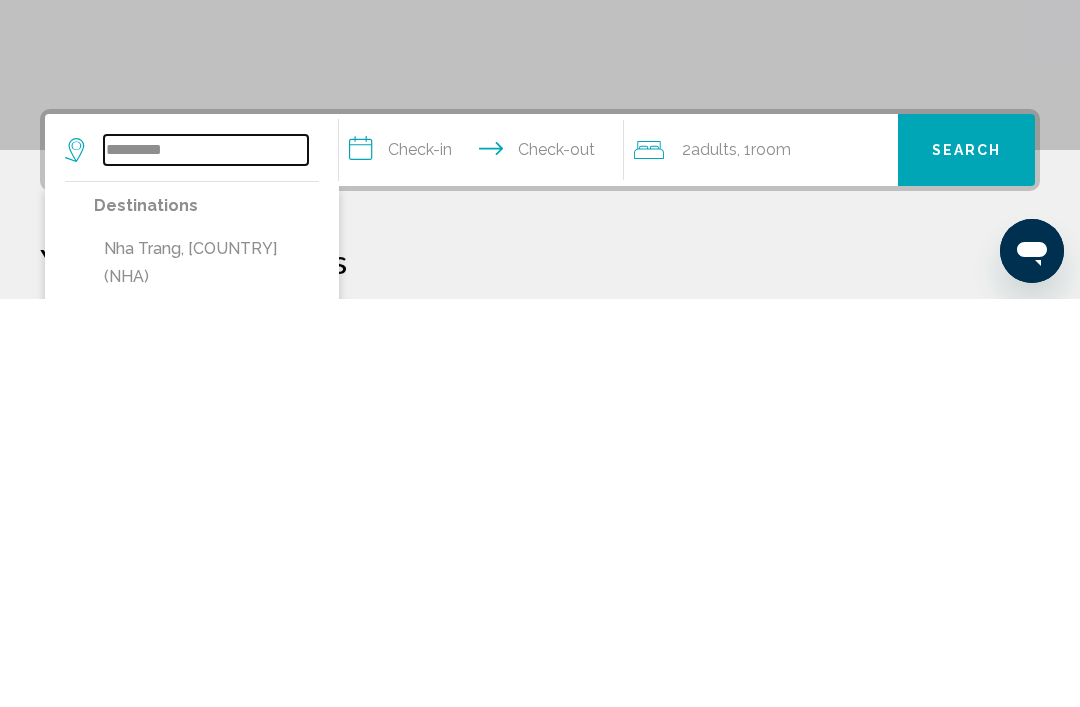 type on "**********" 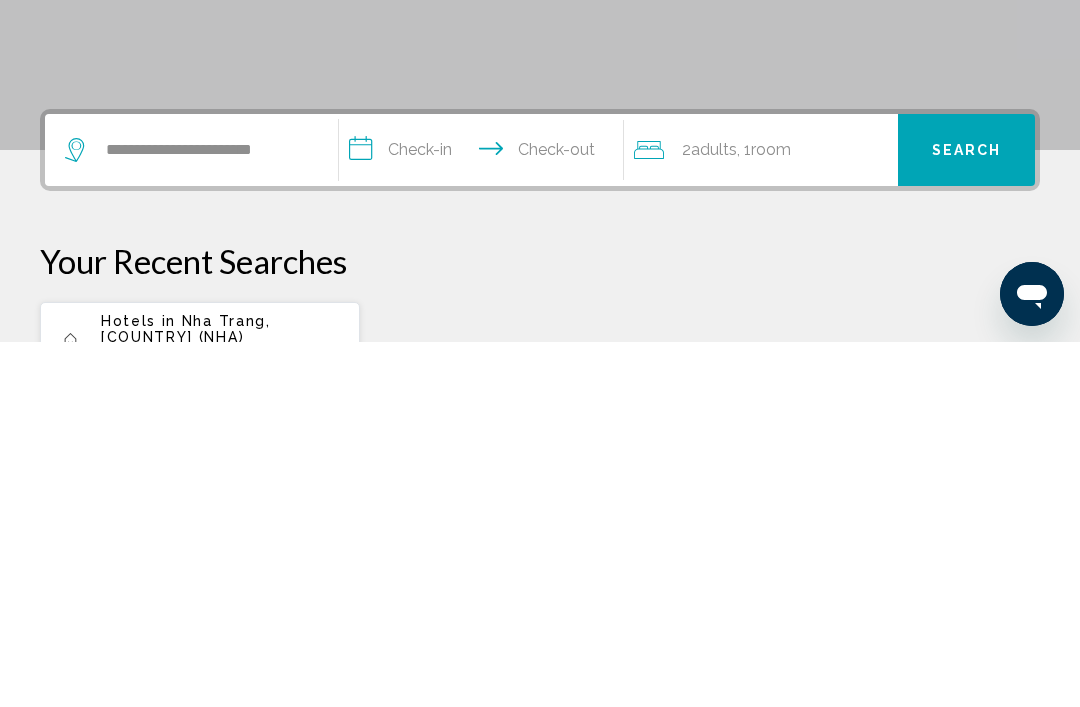 click on "**********" at bounding box center [485, 518] 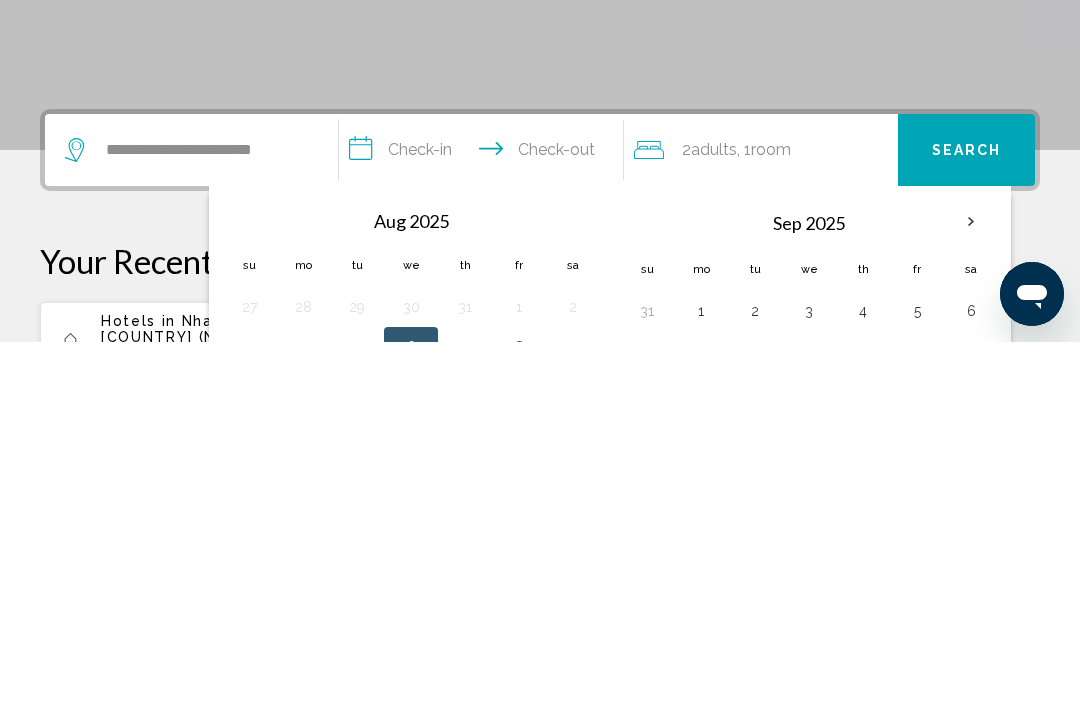 scroll, scrollTop: 494, scrollLeft: 0, axis: vertical 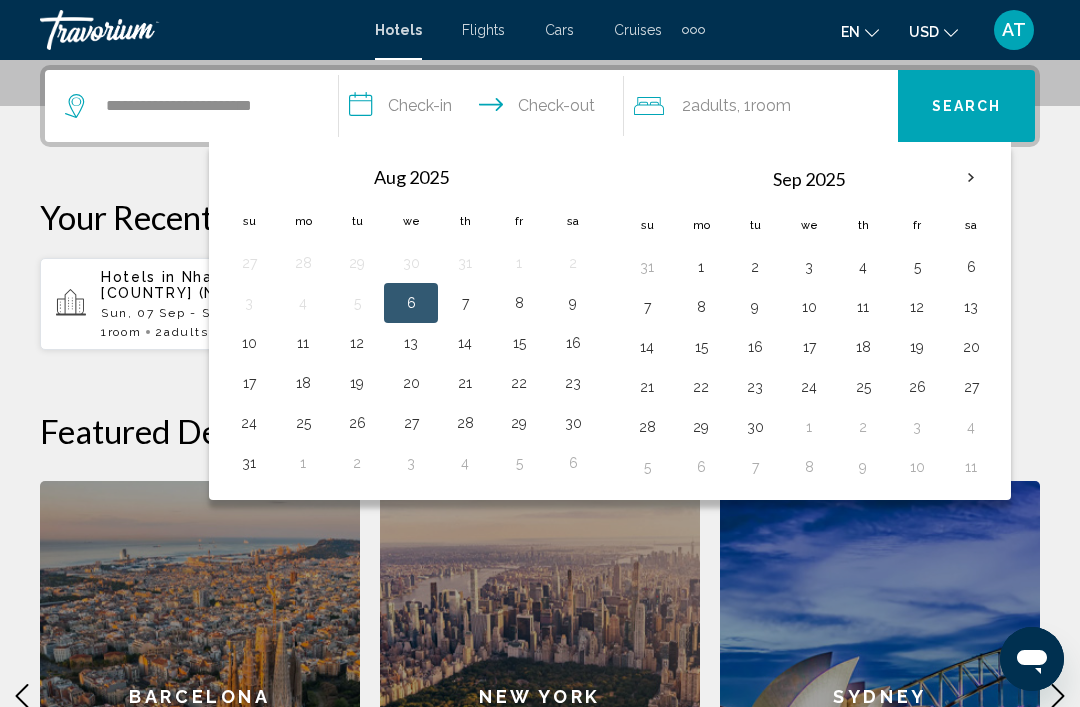 click on "17" at bounding box center (249, 383) 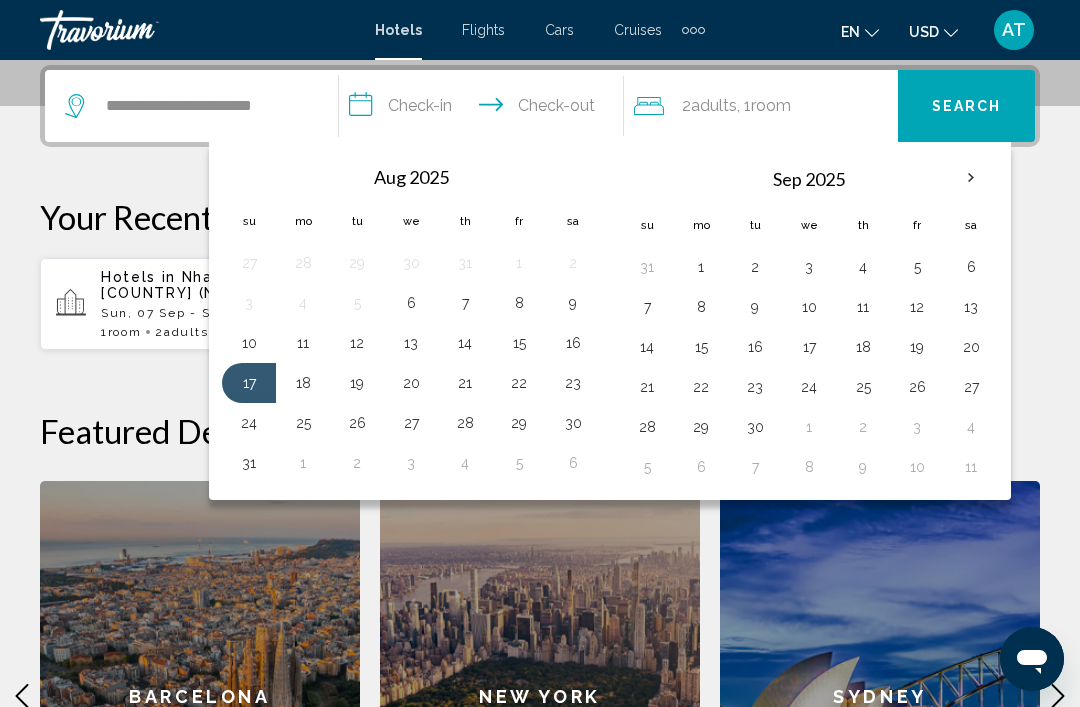 click on "24" at bounding box center (249, 423) 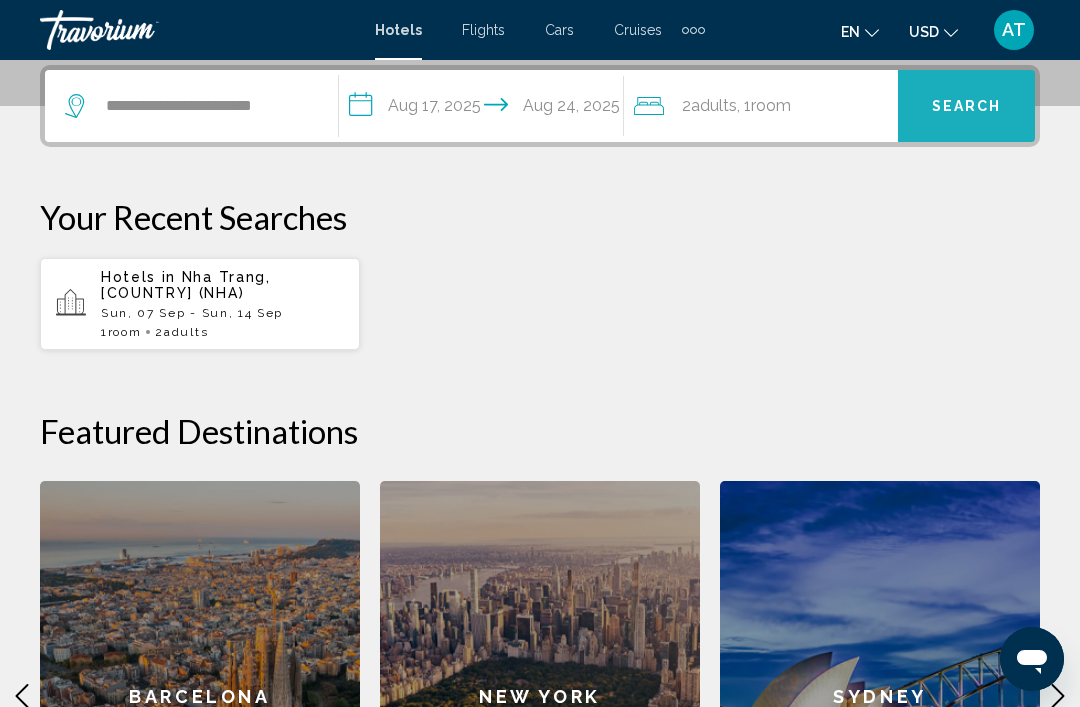 click on "Search" at bounding box center [967, 107] 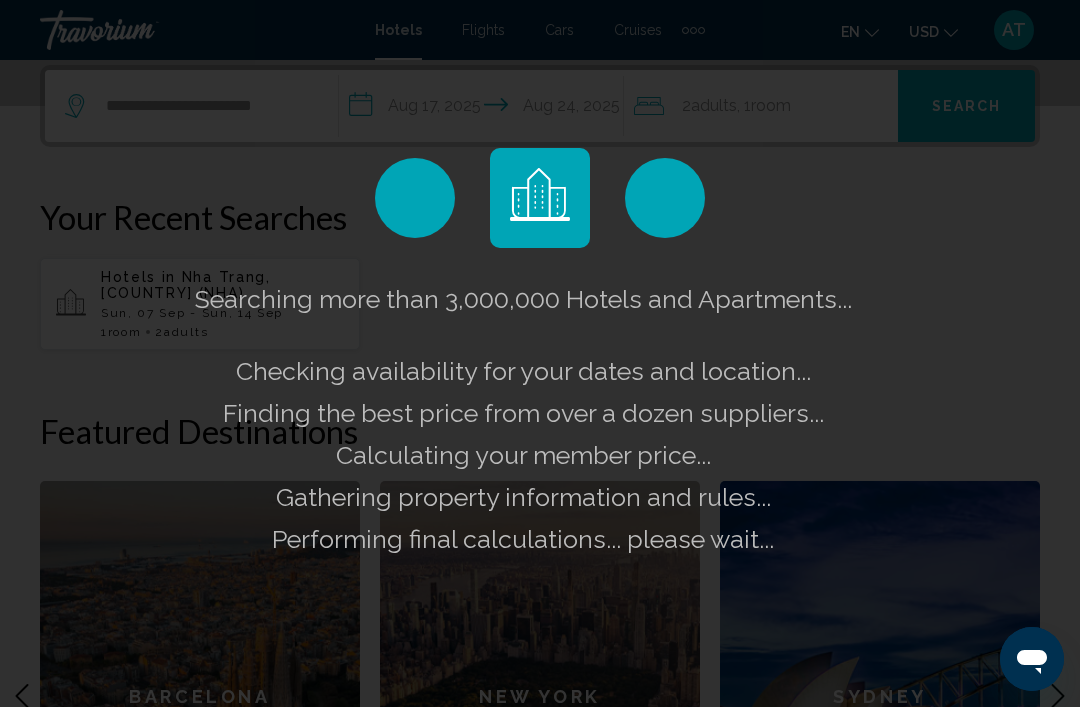 scroll, scrollTop: 0, scrollLeft: 0, axis: both 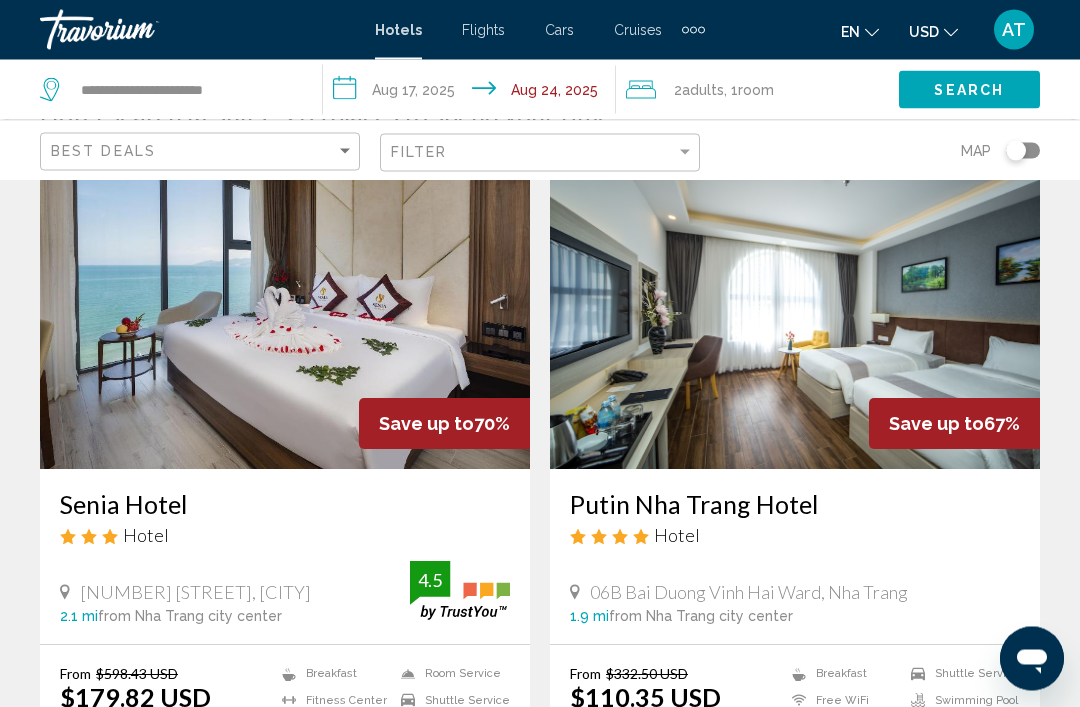 click at bounding box center [795, 310] 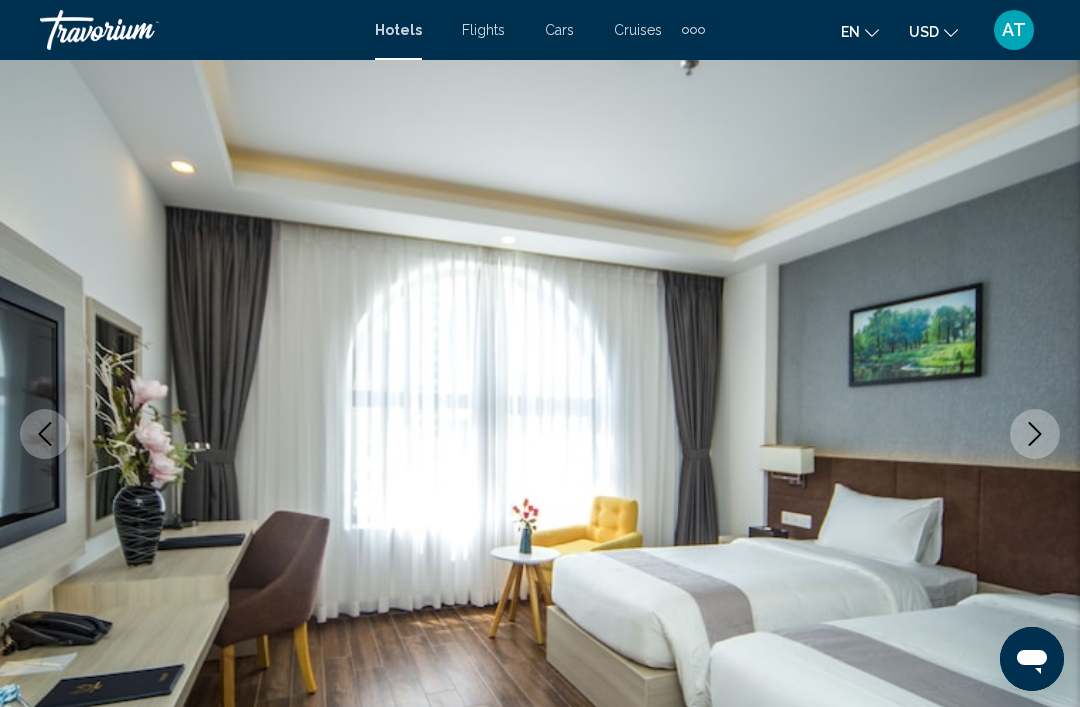 scroll, scrollTop: 0, scrollLeft: 0, axis: both 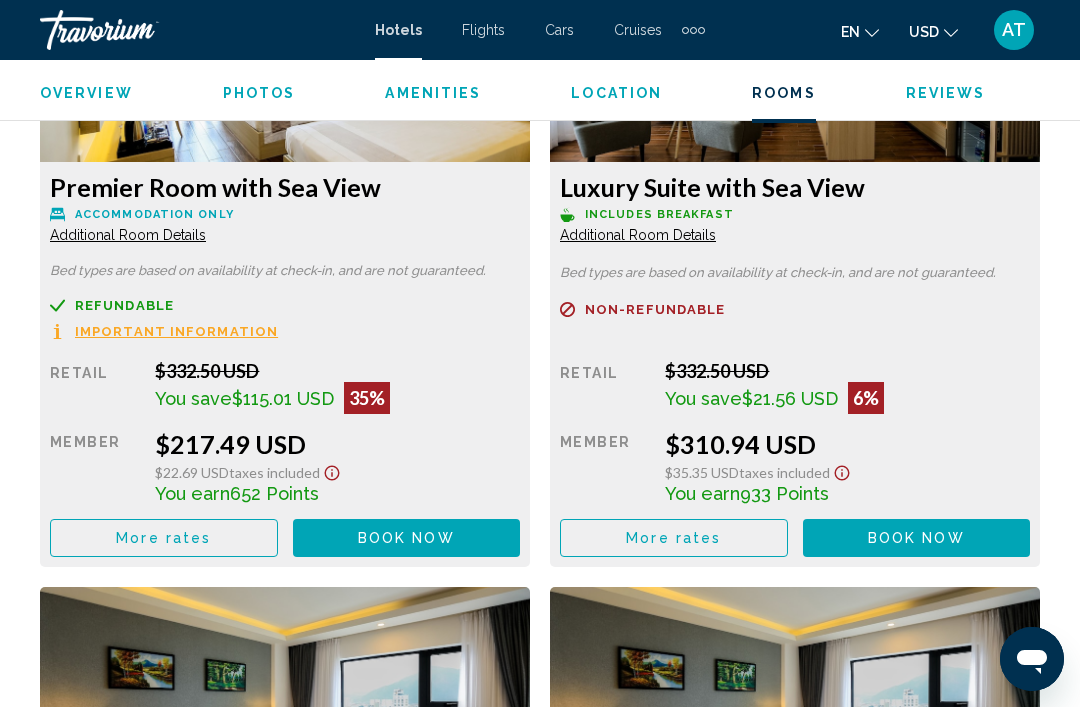 click on "Luxury Suite with Sea View
Includes Breakfast Additional Room Details" at bounding box center [285, -466] 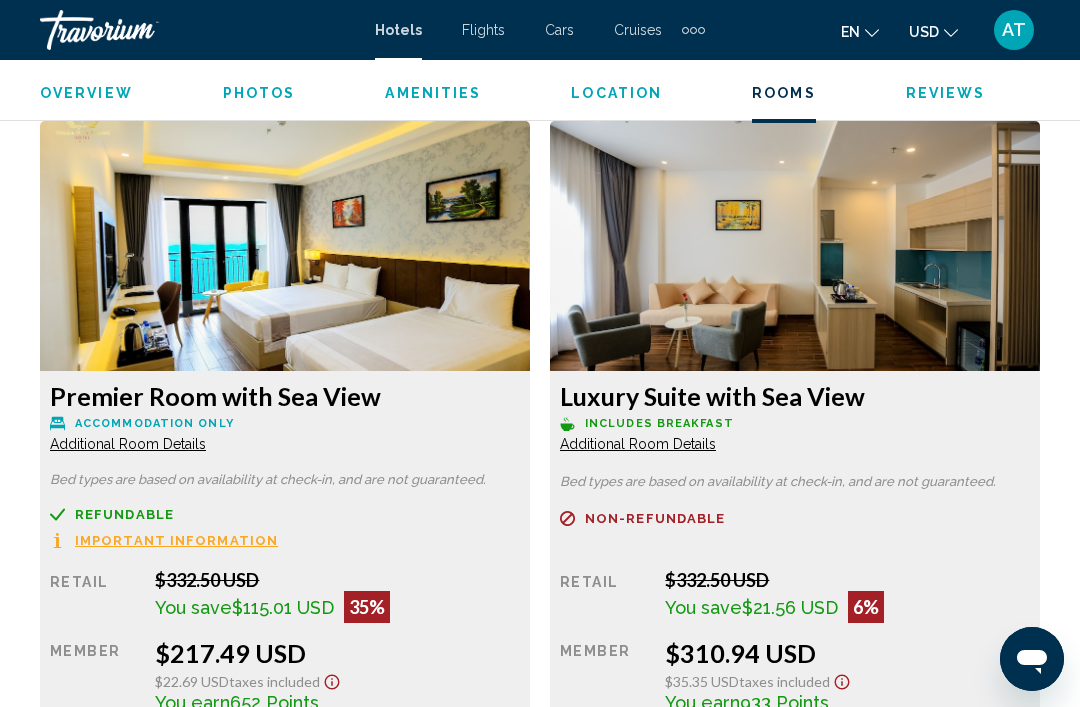 scroll, scrollTop: 3736, scrollLeft: 0, axis: vertical 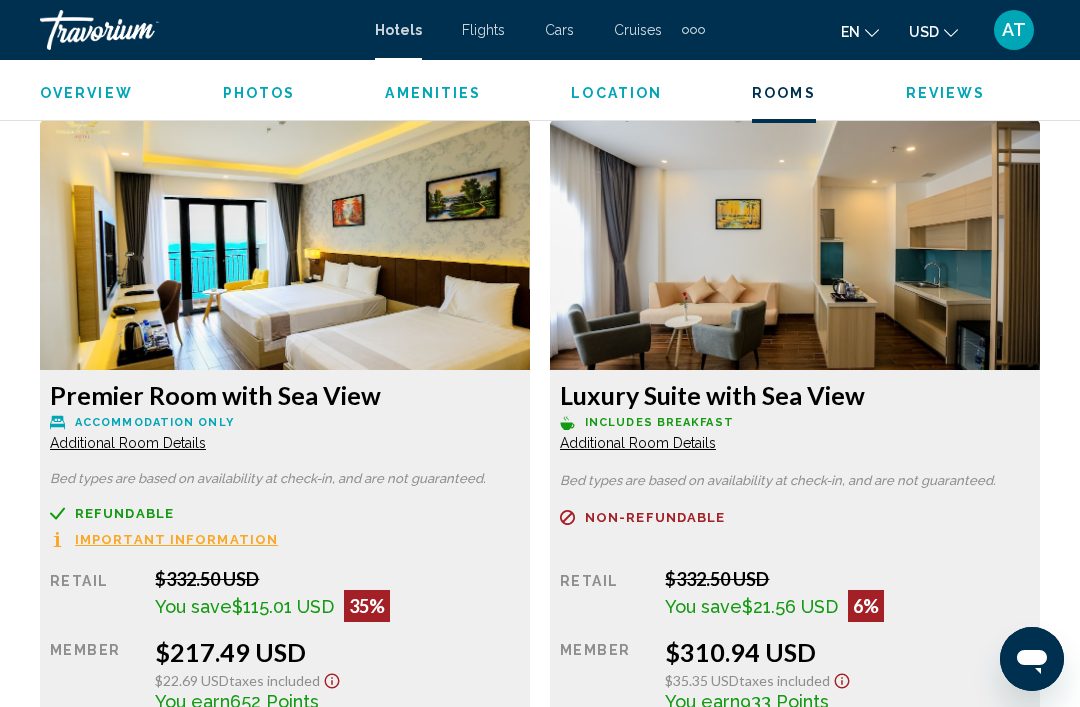 click on "Luxury Suite with Sea View" at bounding box center (285, -279) 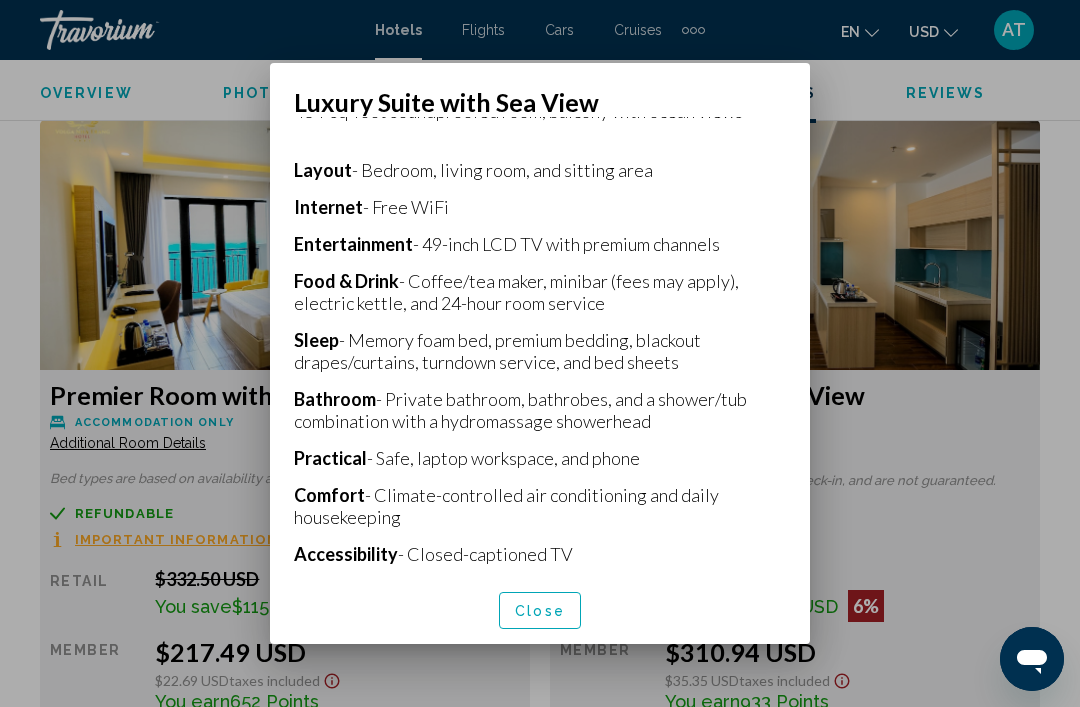 scroll, scrollTop: 425, scrollLeft: 0, axis: vertical 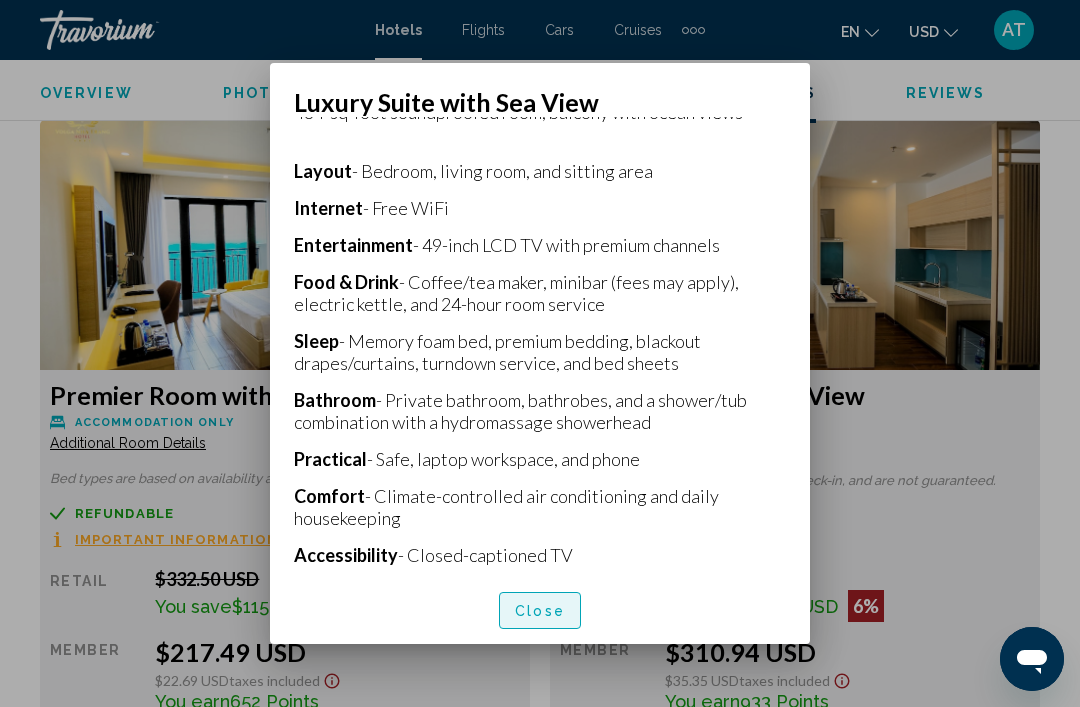 click on "Close" at bounding box center (540, 610) 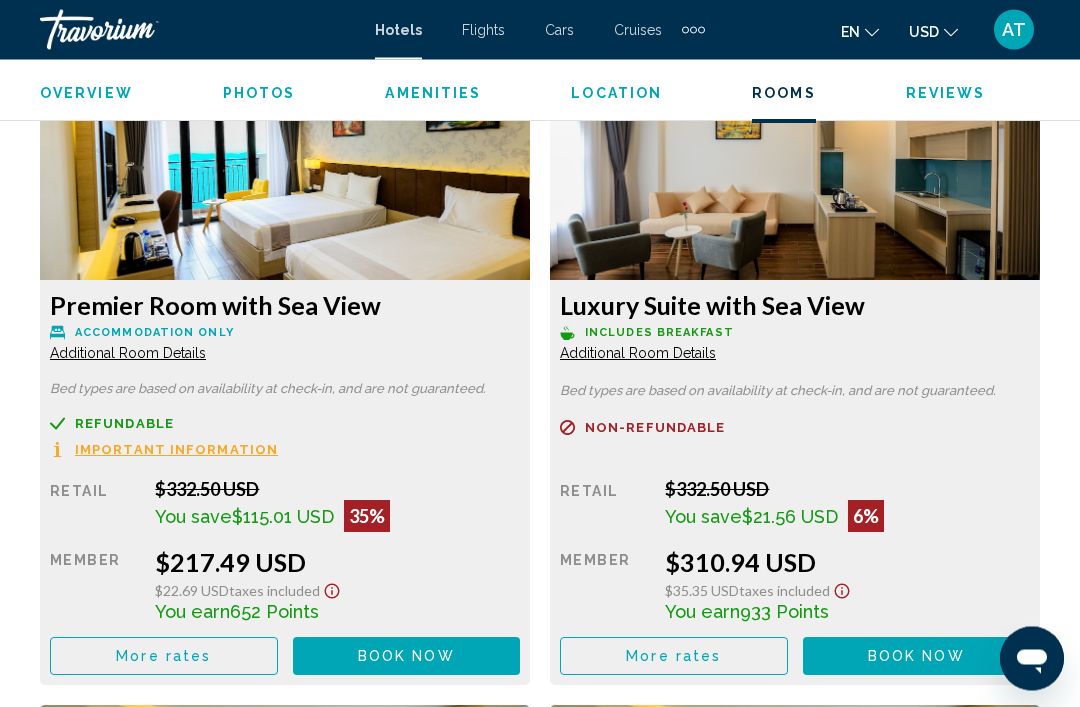 scroll, scrollTop: 3844, scrollLeft: 0, axis: vertical 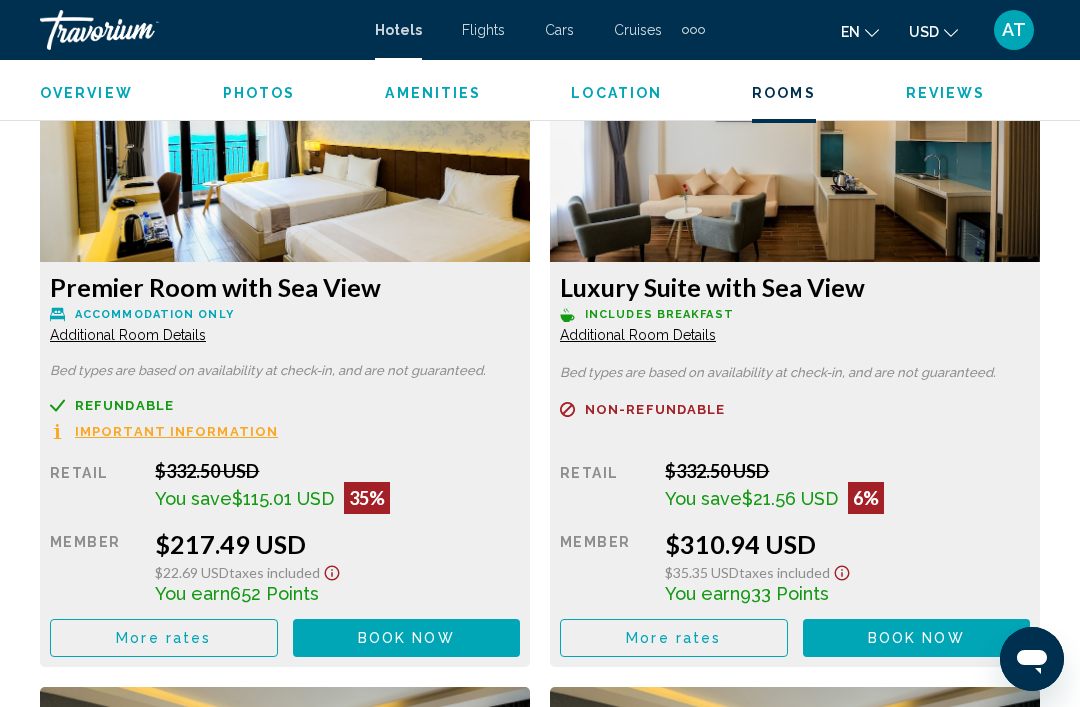 click on "Book now" at bounding box center [406, -36] 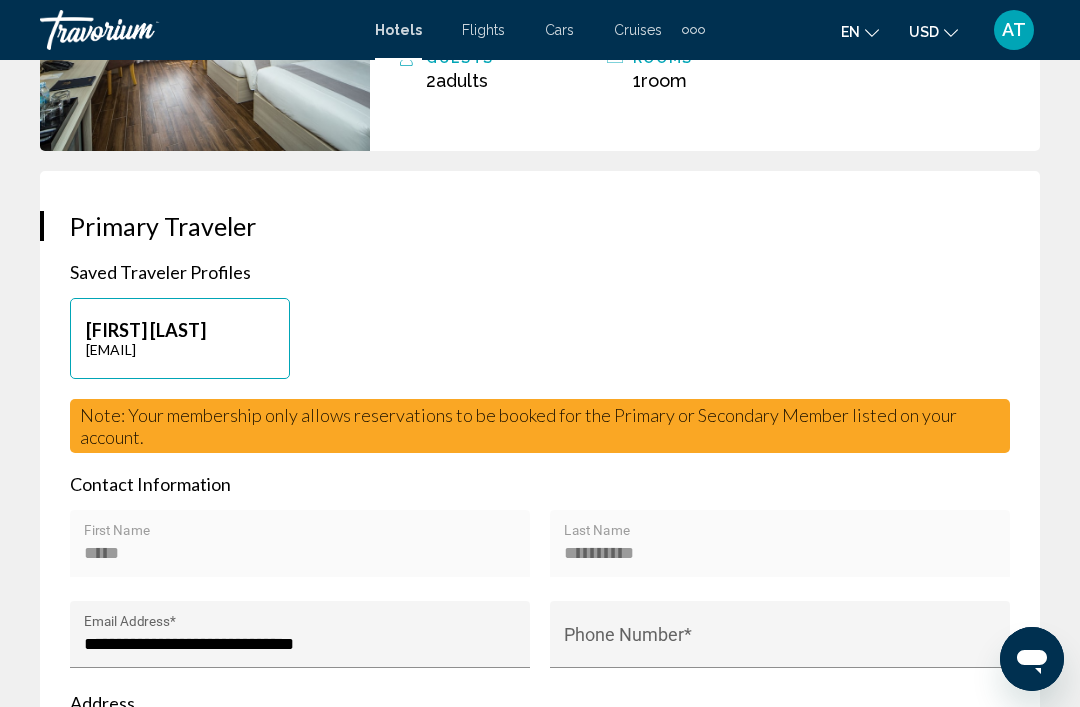 scroll, scrollTop: 726, scrollLeft: 0, axis: vertical 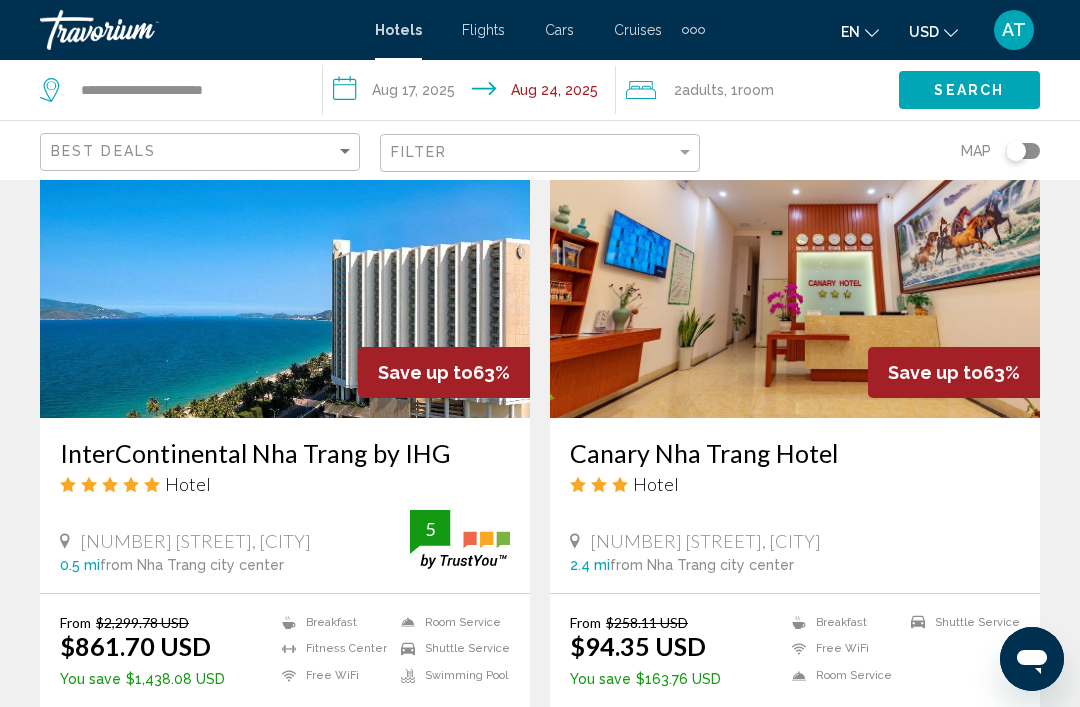 click at bounding box center (285, 258) 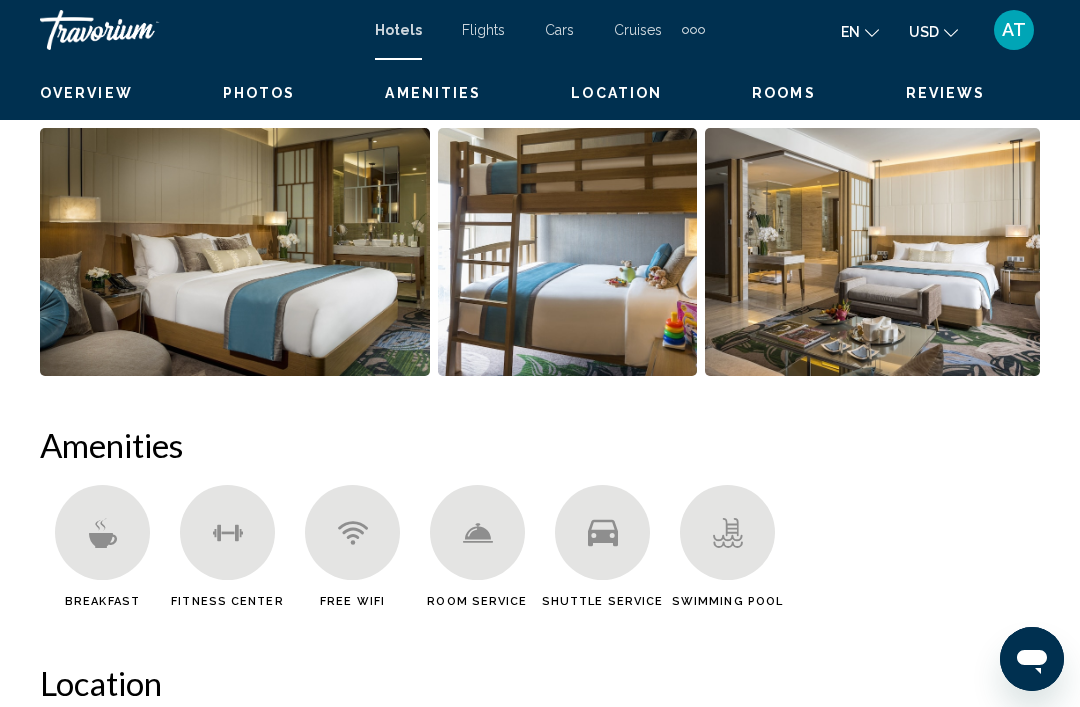 scroll, scrollTop: 0, scrollLeft: 0, axis: both 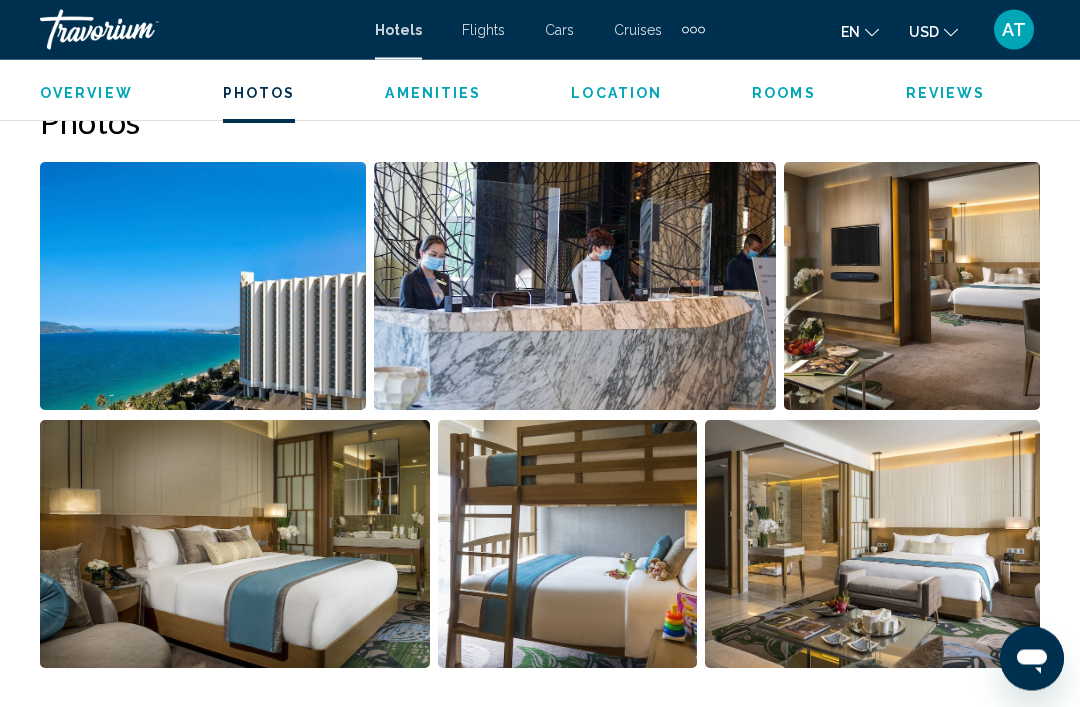 click on "Flights" at bounding box center (483, 30) 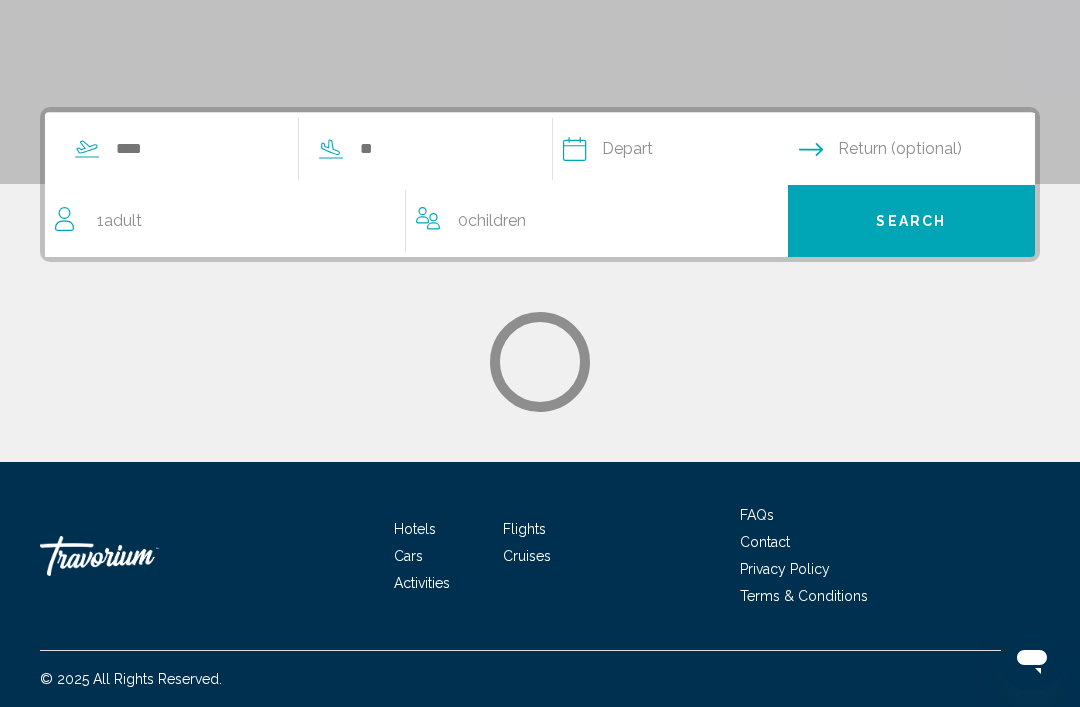 scroll, scrollTop: 0, scrollLeft: 0, axis: both 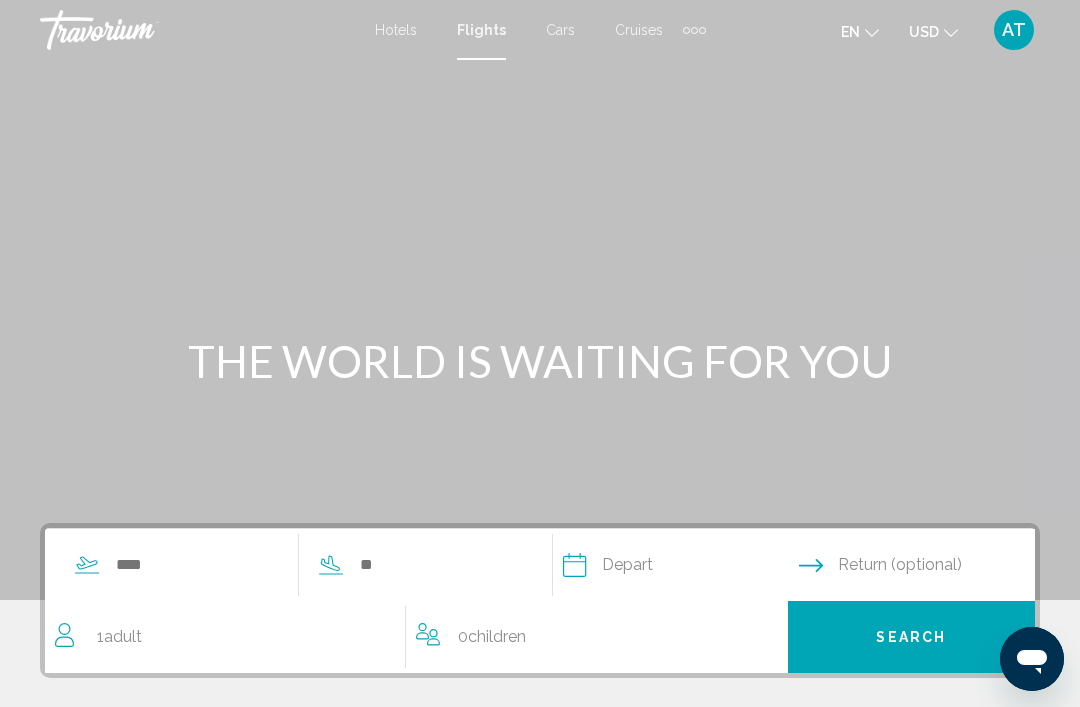 click on "Cruises" at bounding box center (639, 30) 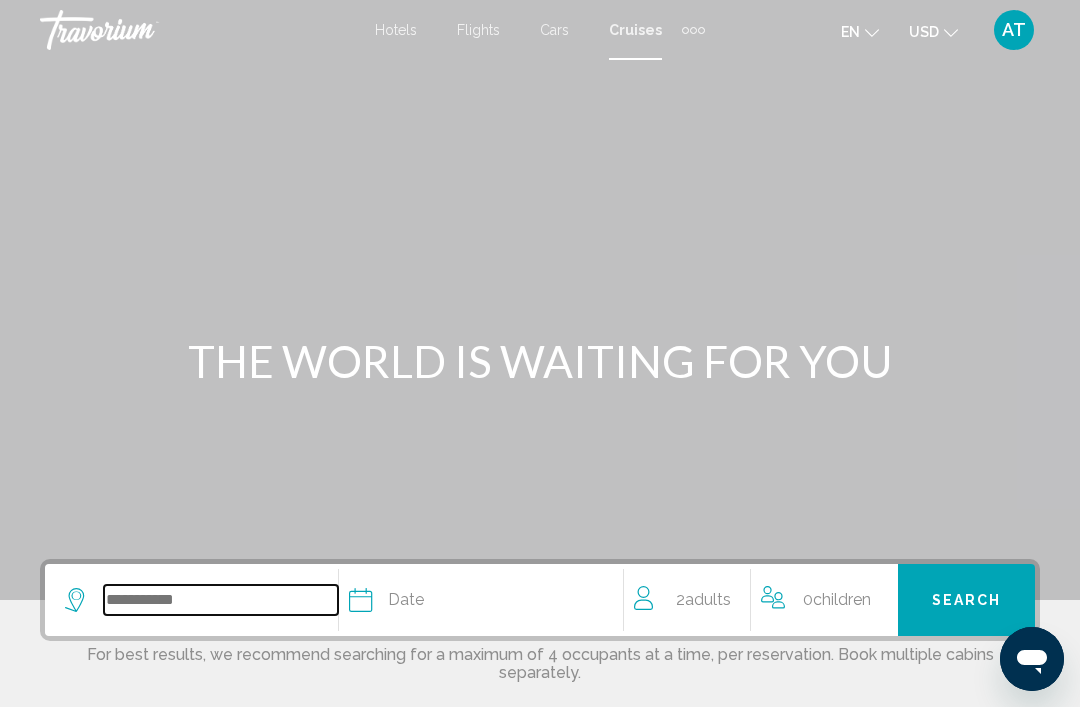 click at bounding box center (221, 600) 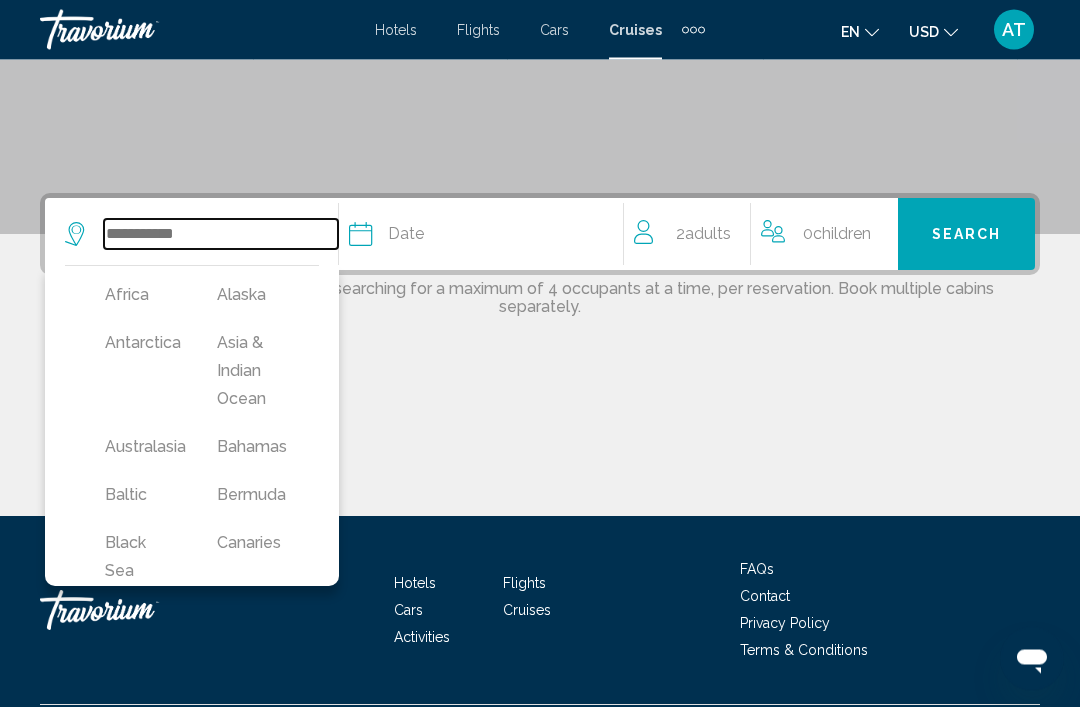 scroll, scrollTop: 420, scrollLeft: 0, axis: vertical 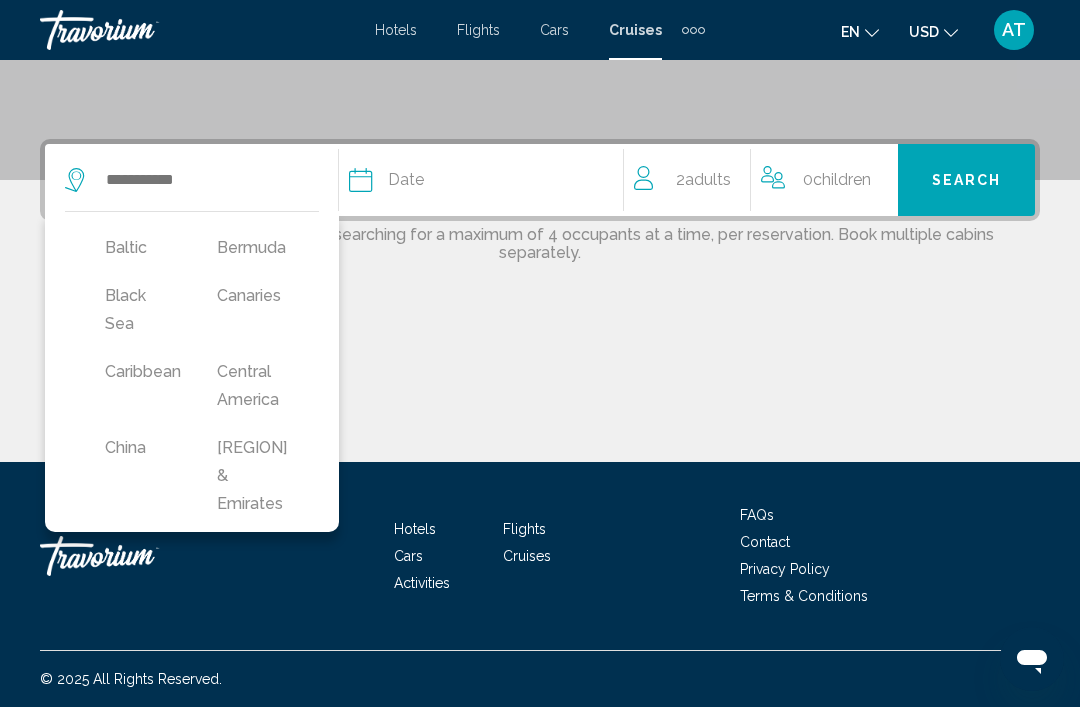 click on "Dubai & Emirates" at bounding box center [253, 476] 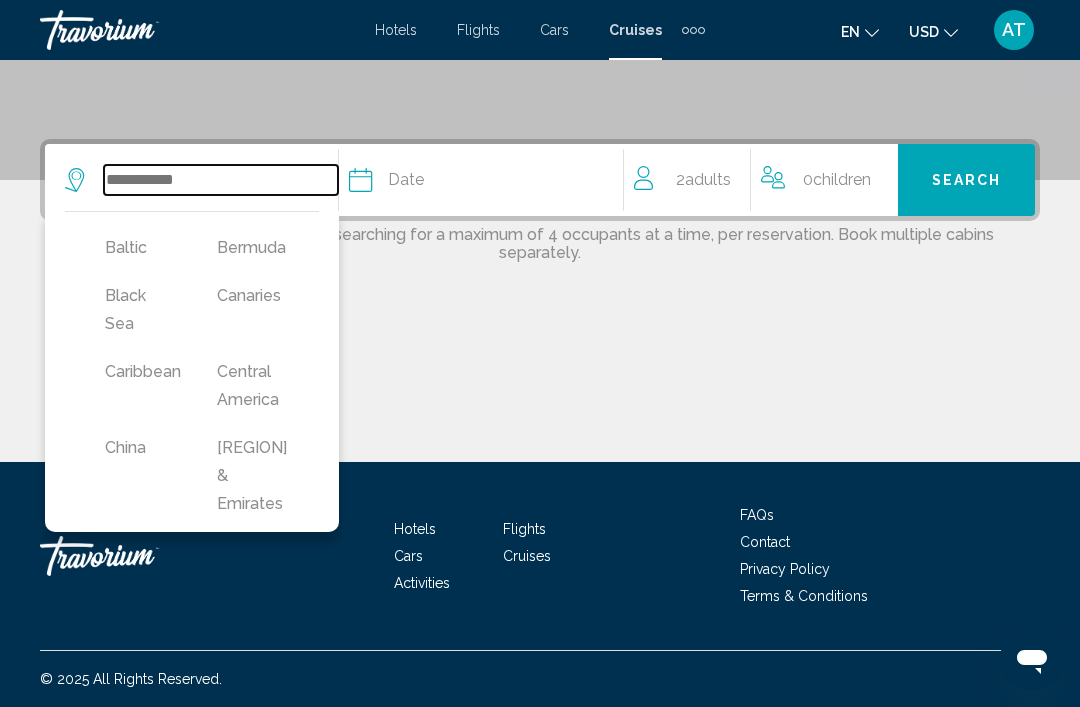 type on "**********" 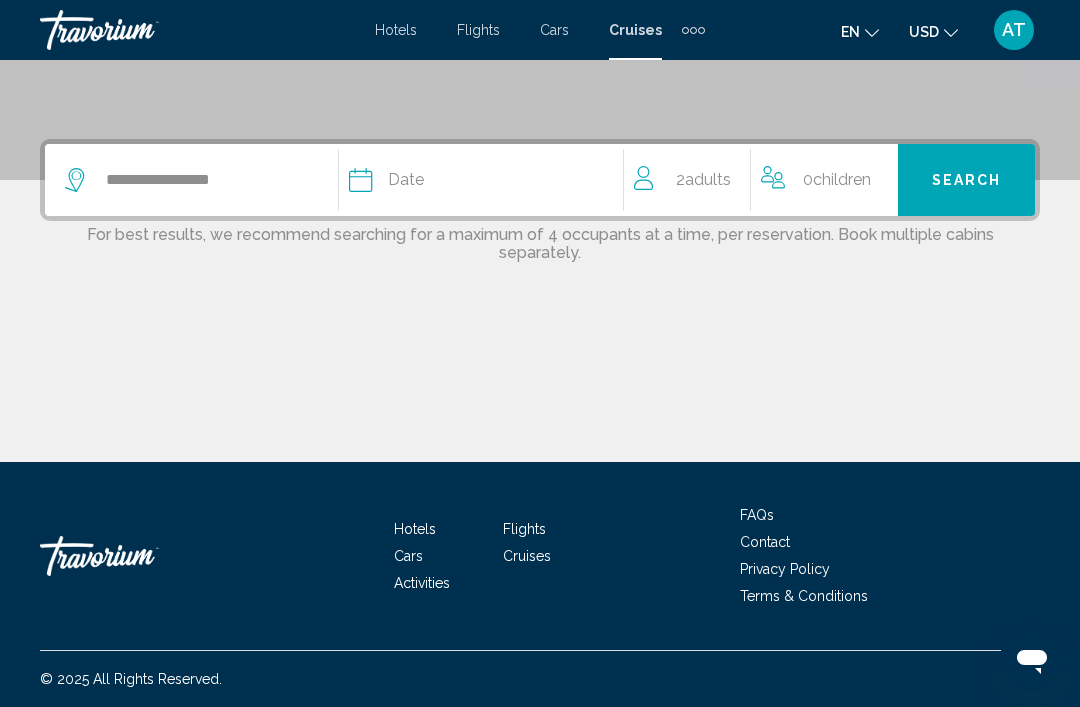 click on "Hotels Flights Cars Cruises Activities Hotels Flights Cars Cruises Activities en
English Español Français Italiano Português русский USD
USD ($) MXN (Mex$) CAD (Can$) GBP (£) EUR (€) AUD (A$) NZD (NZ$) CNY (CN¥) AT Login" at bounding box center [540, 30] 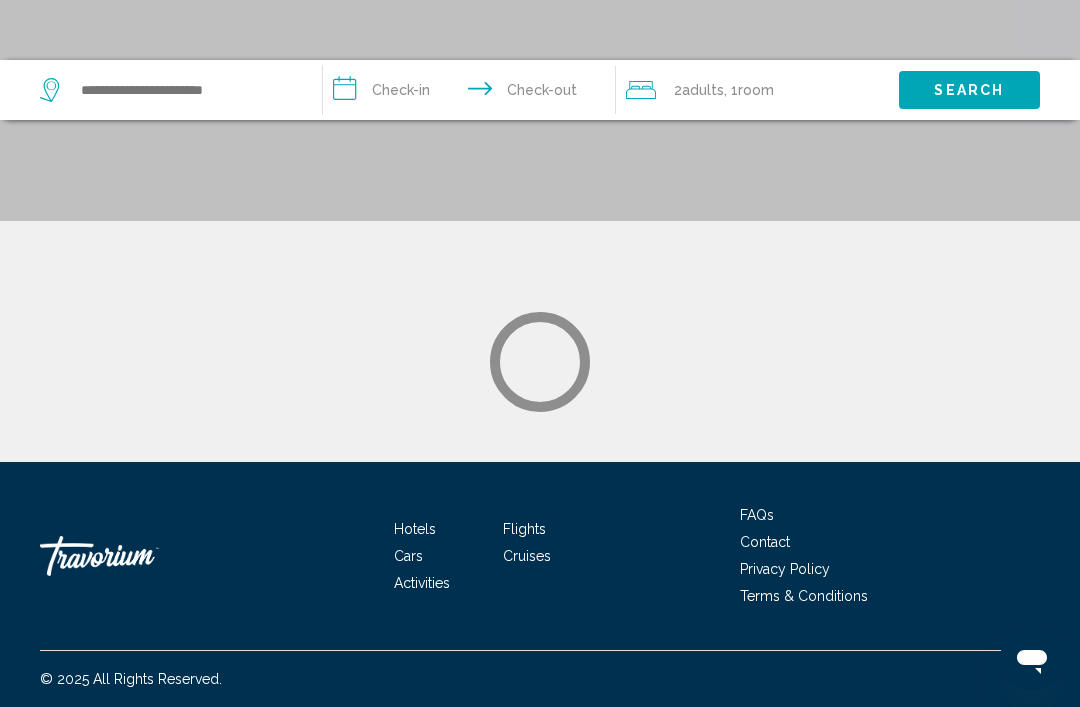 scroll, scrollTop: 0, scrollLeft: 0, axis: both 